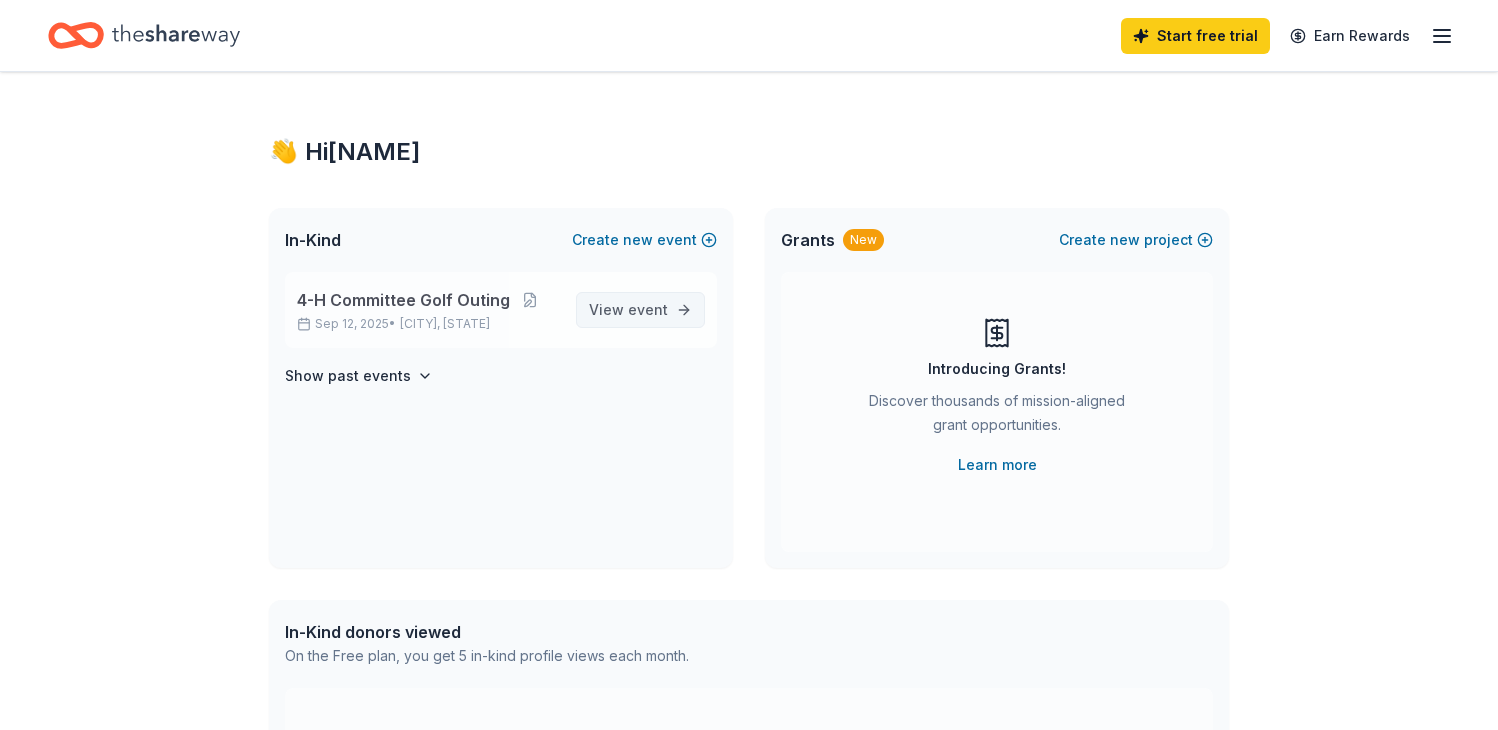 scroll, scrollTop: 0, scrollLeft: 0, axis: both 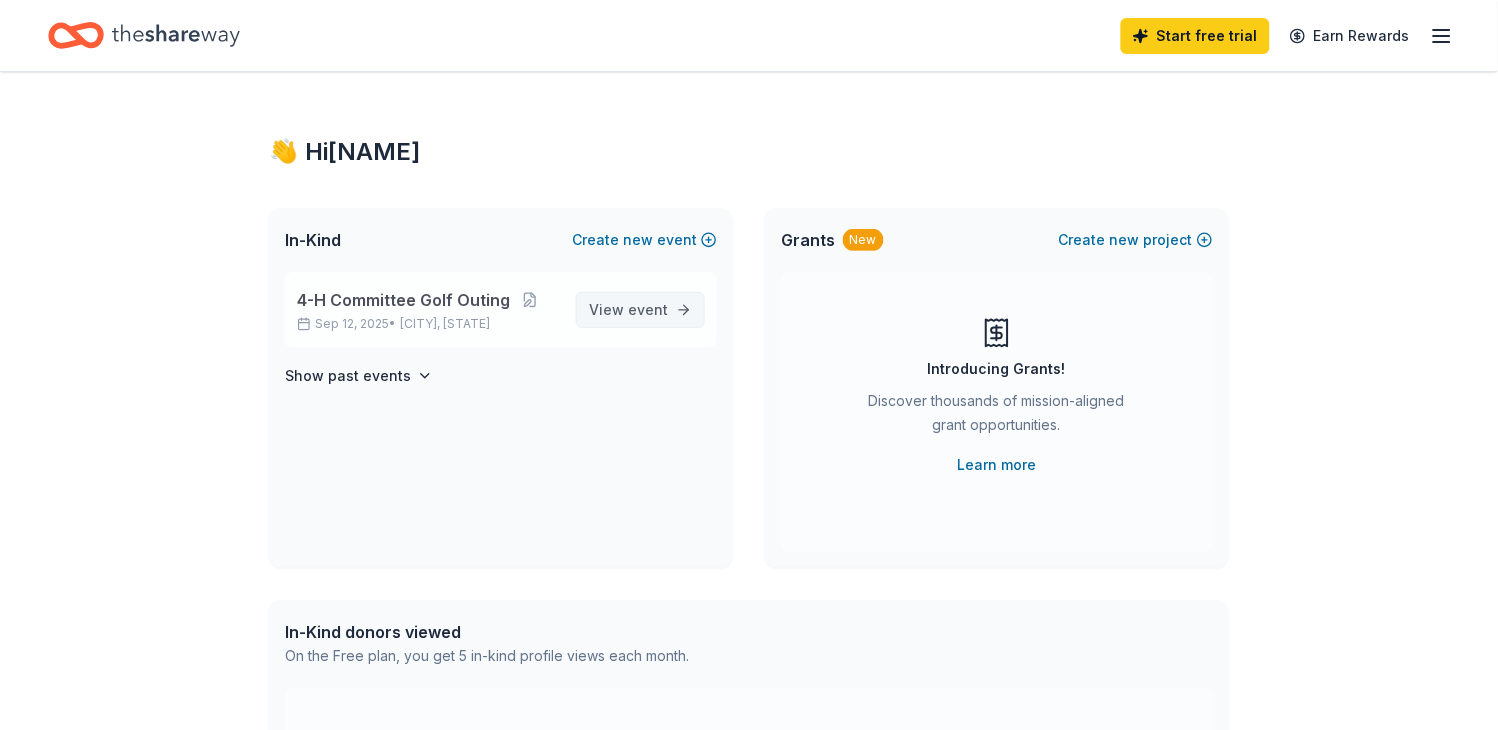 click on "View   event" at bounding box center (628, 310) 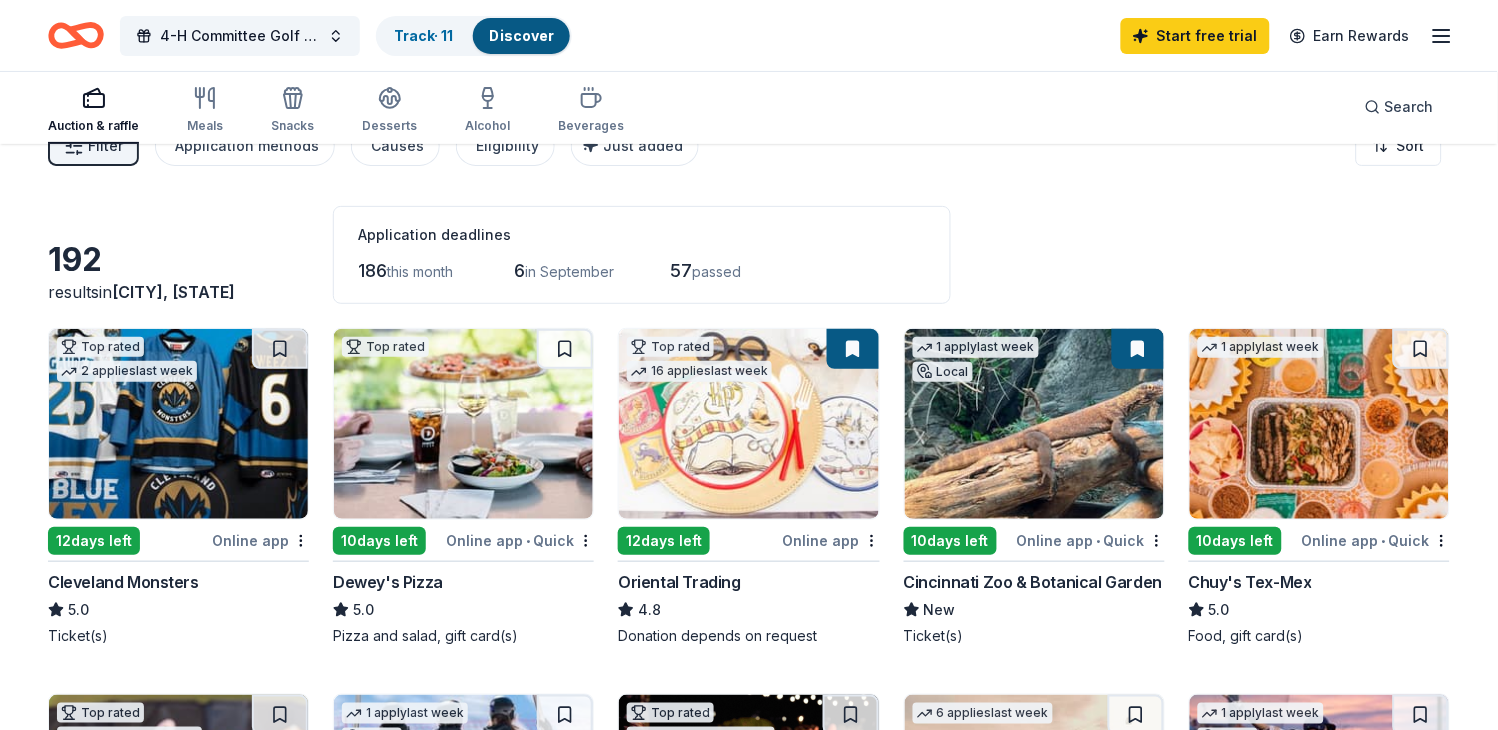 scroll, scrollTop: 0, scrollLeft: 0, axis: both 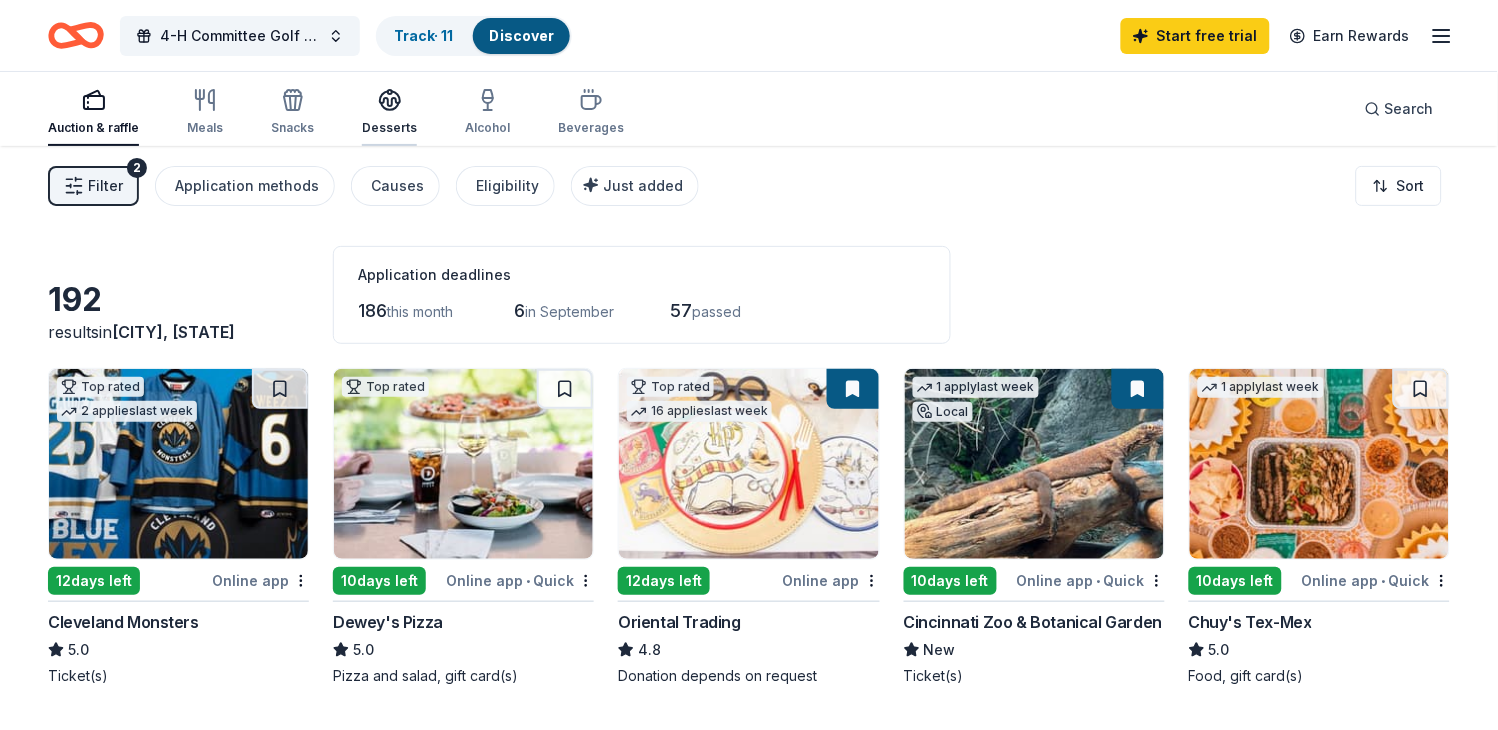 click 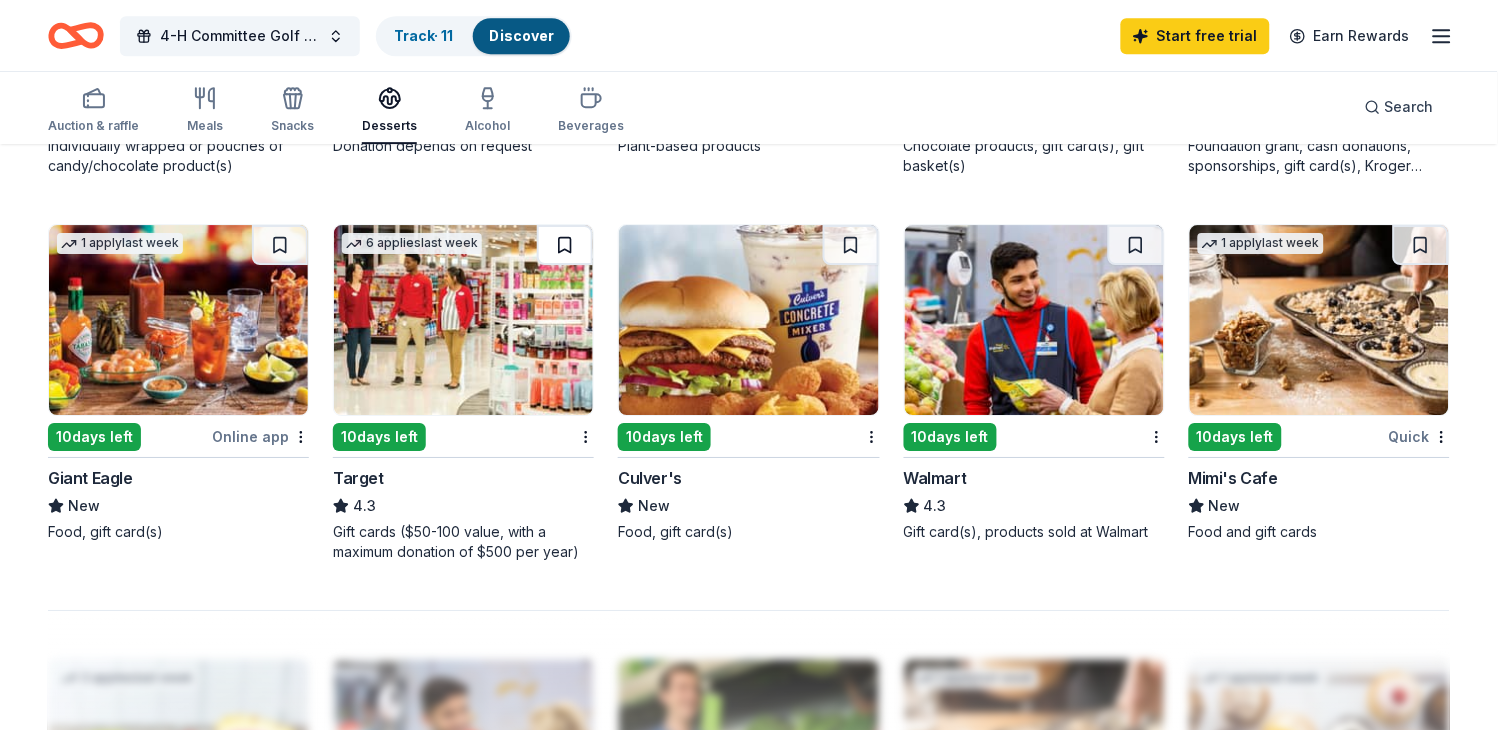 scroll, scrollTop: 1205, scrollLeft: 0, axis: vertical 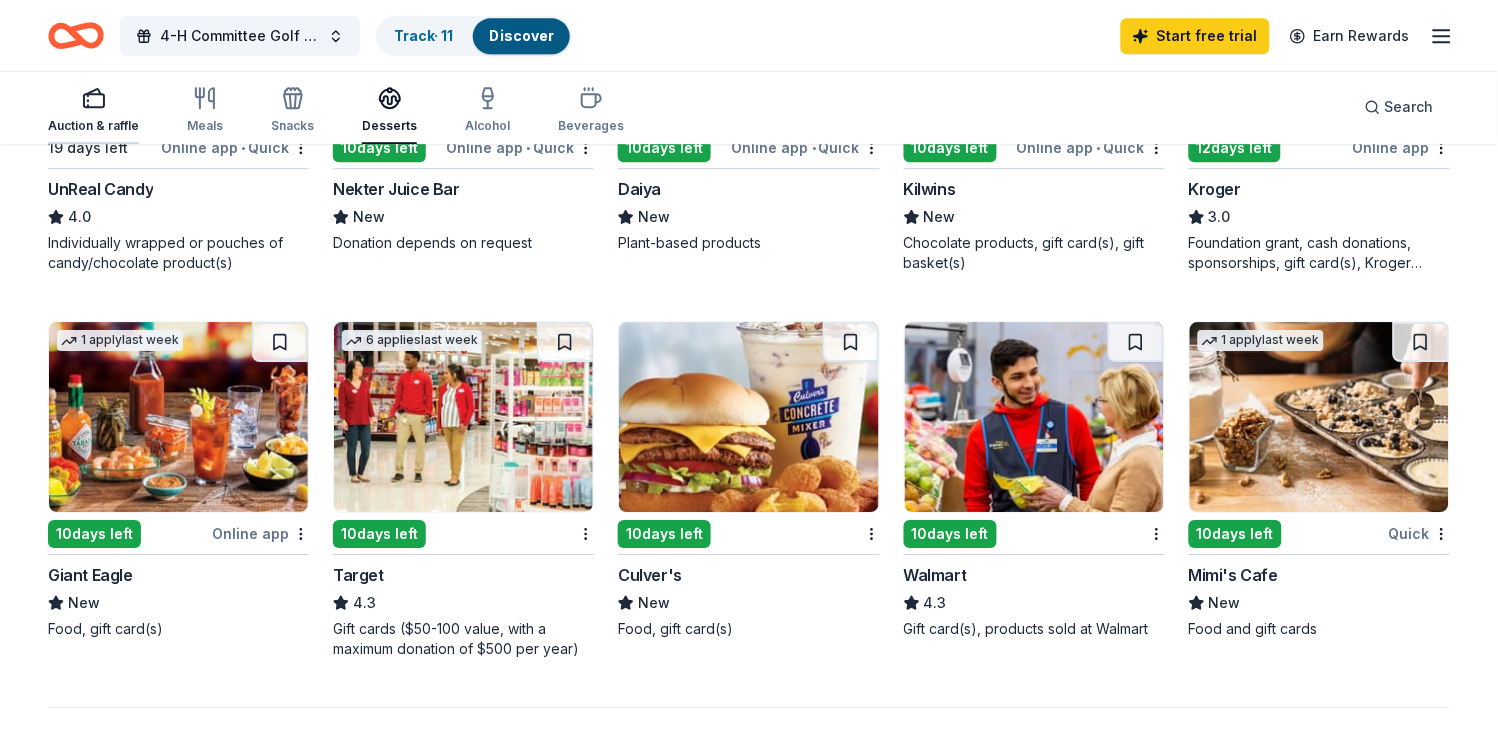 click 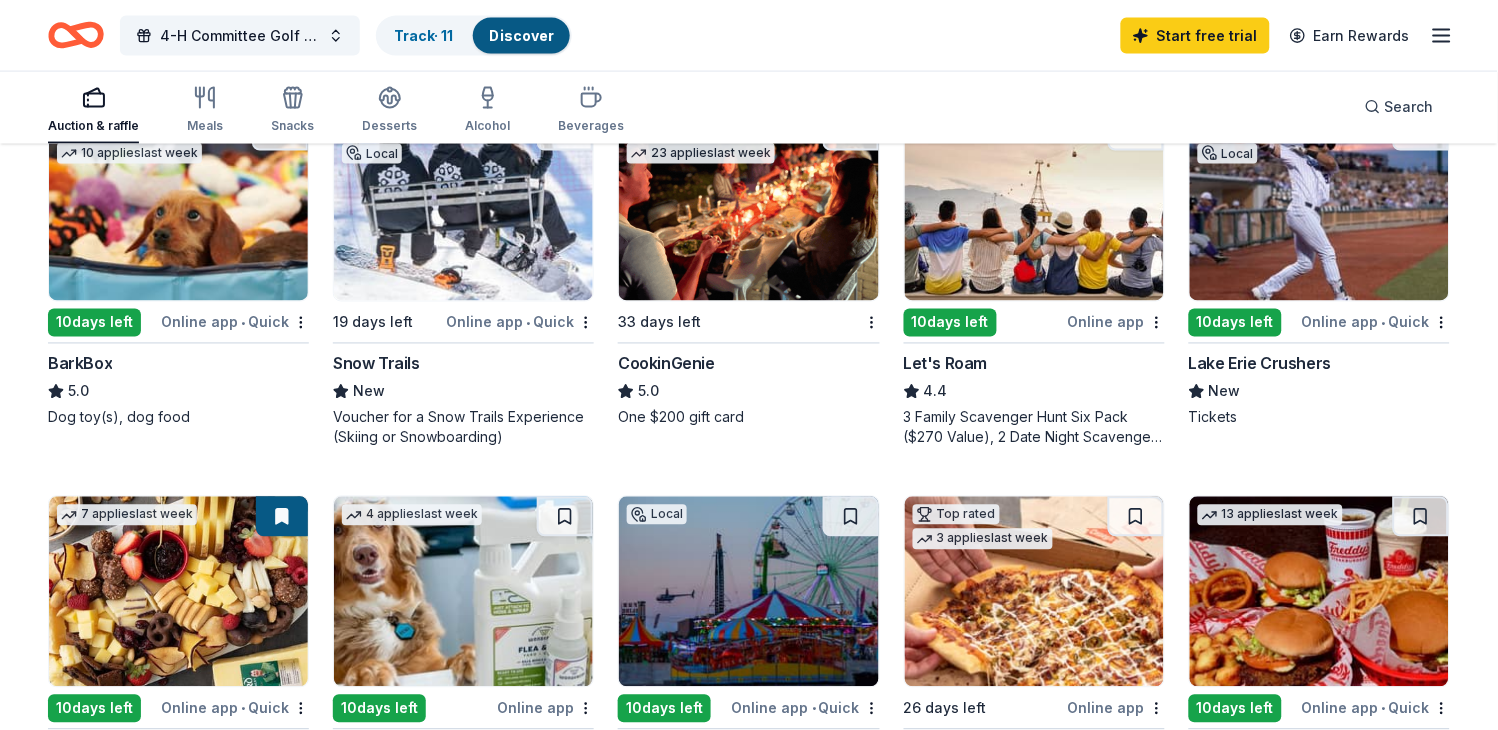 scroll, scrollTop: 666, scrollLeft: 0, axis: vertical 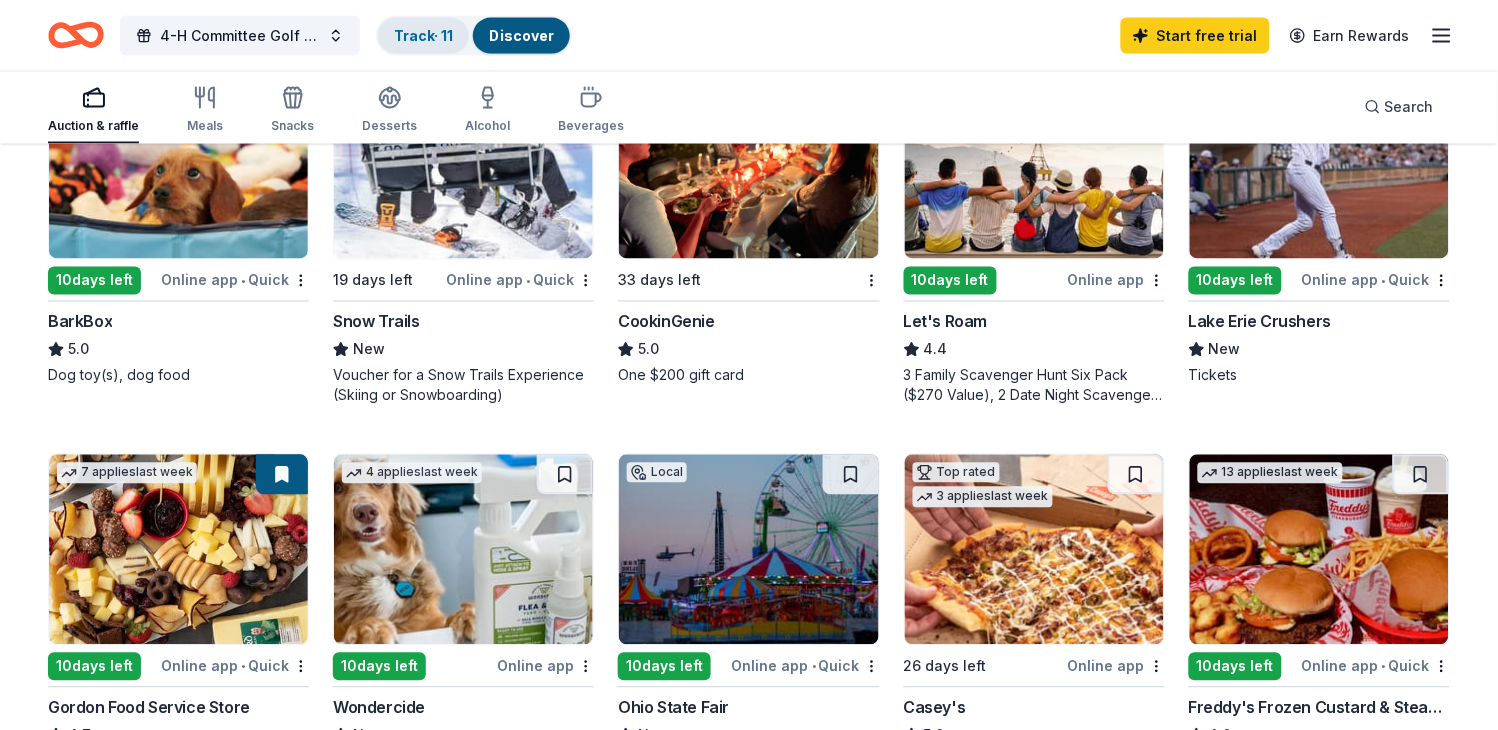 click on "Track  · 11" at bounding box center (423, 35) 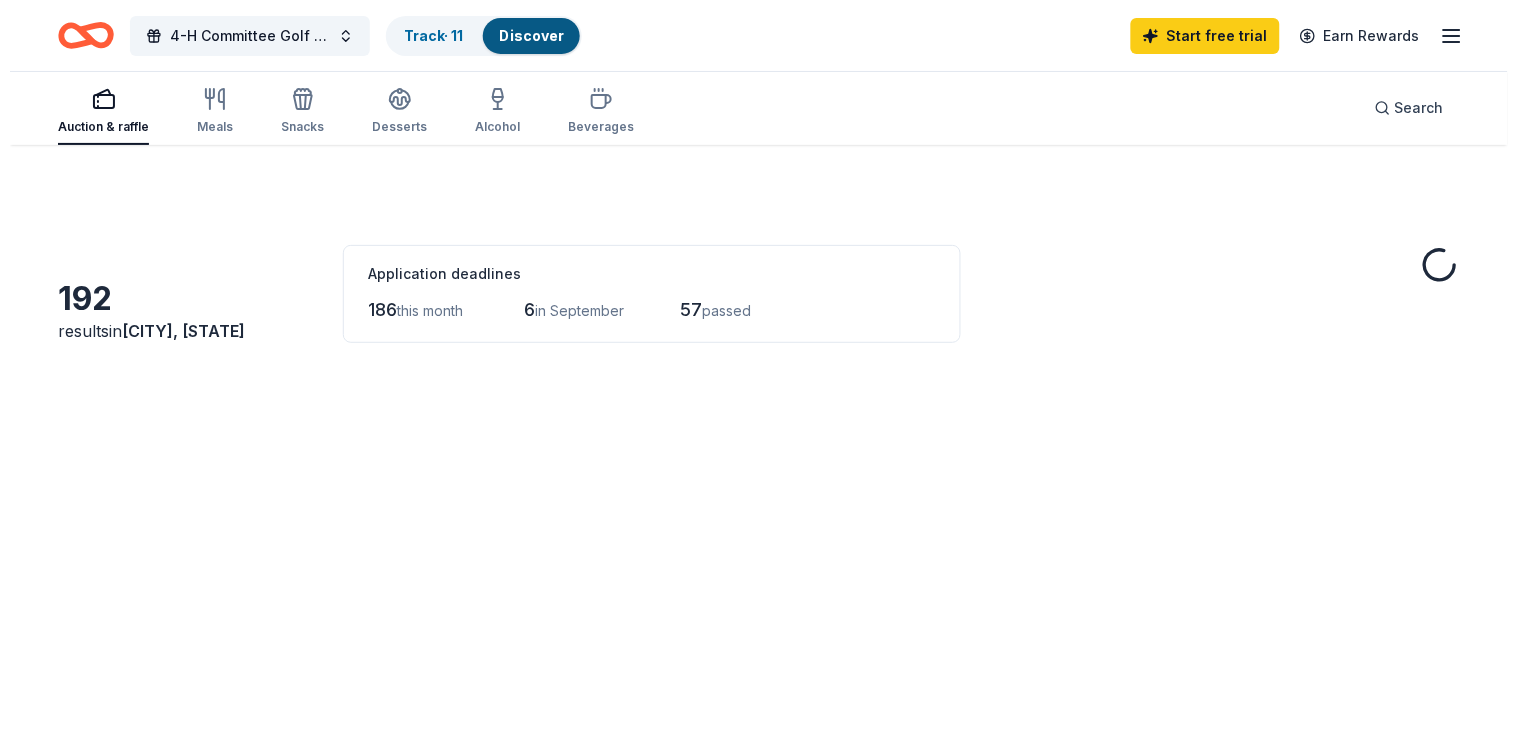 scroll, scrollTop: 0, scrollLeft: 0, axis: both 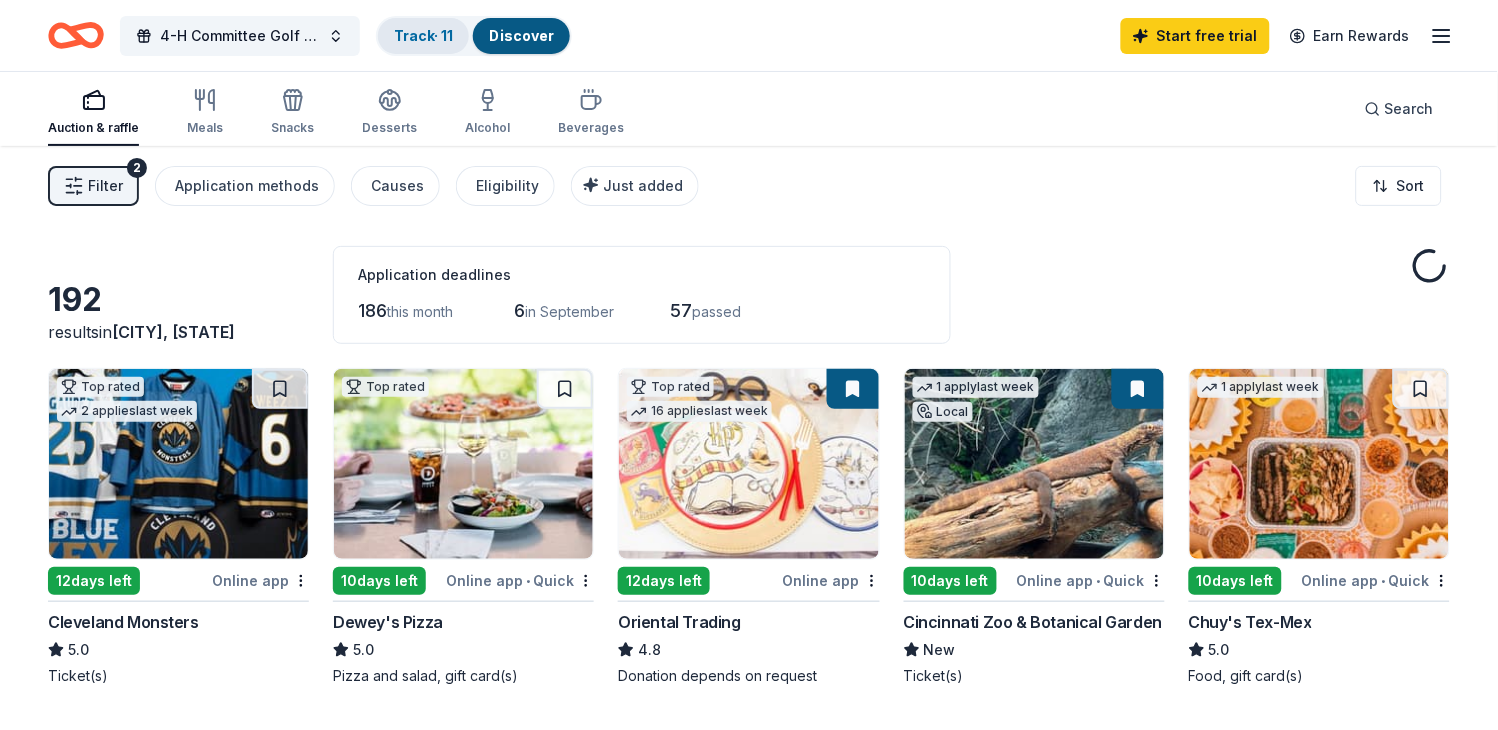 click on "Track  · 11" at bounding box center (423, 35) 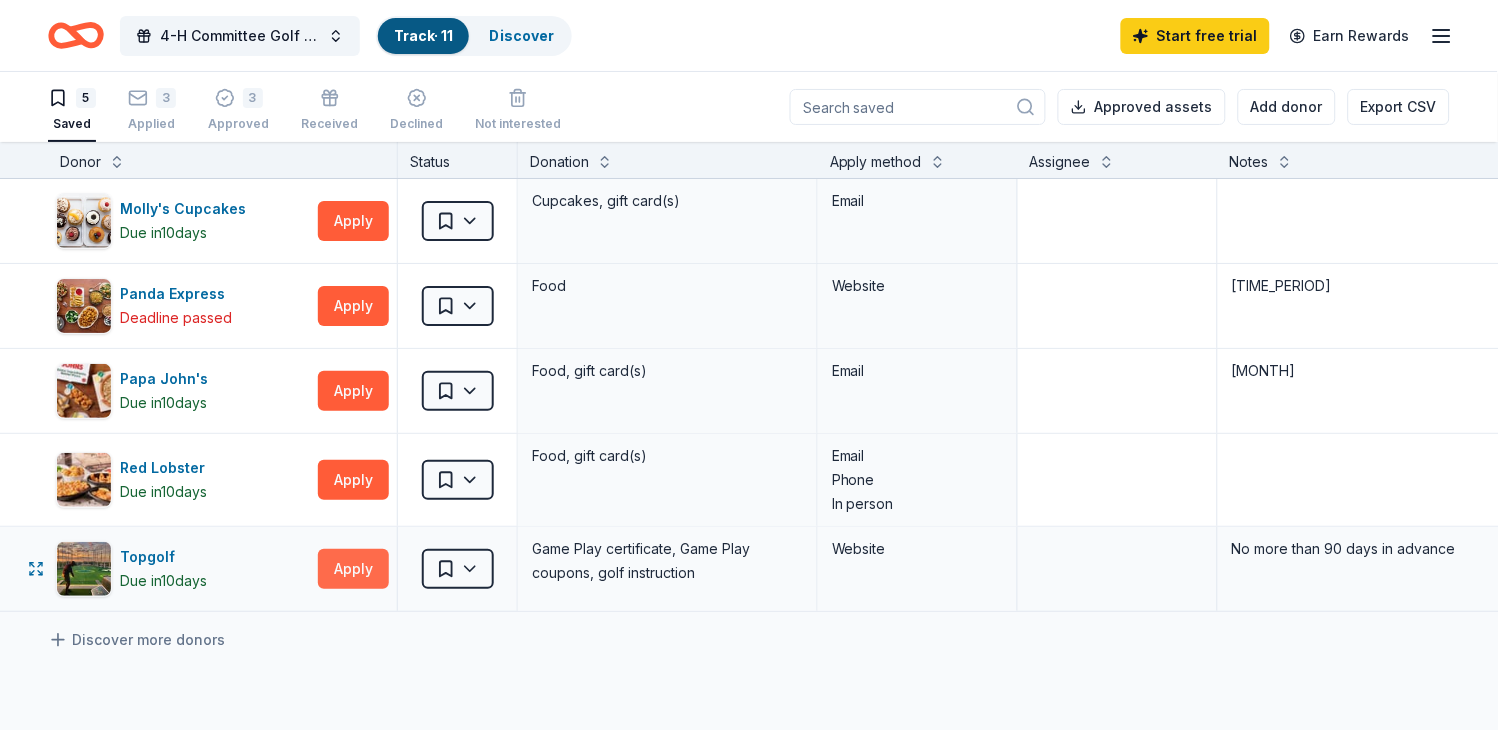 click on "Apply" at bounding box center (353, 569) 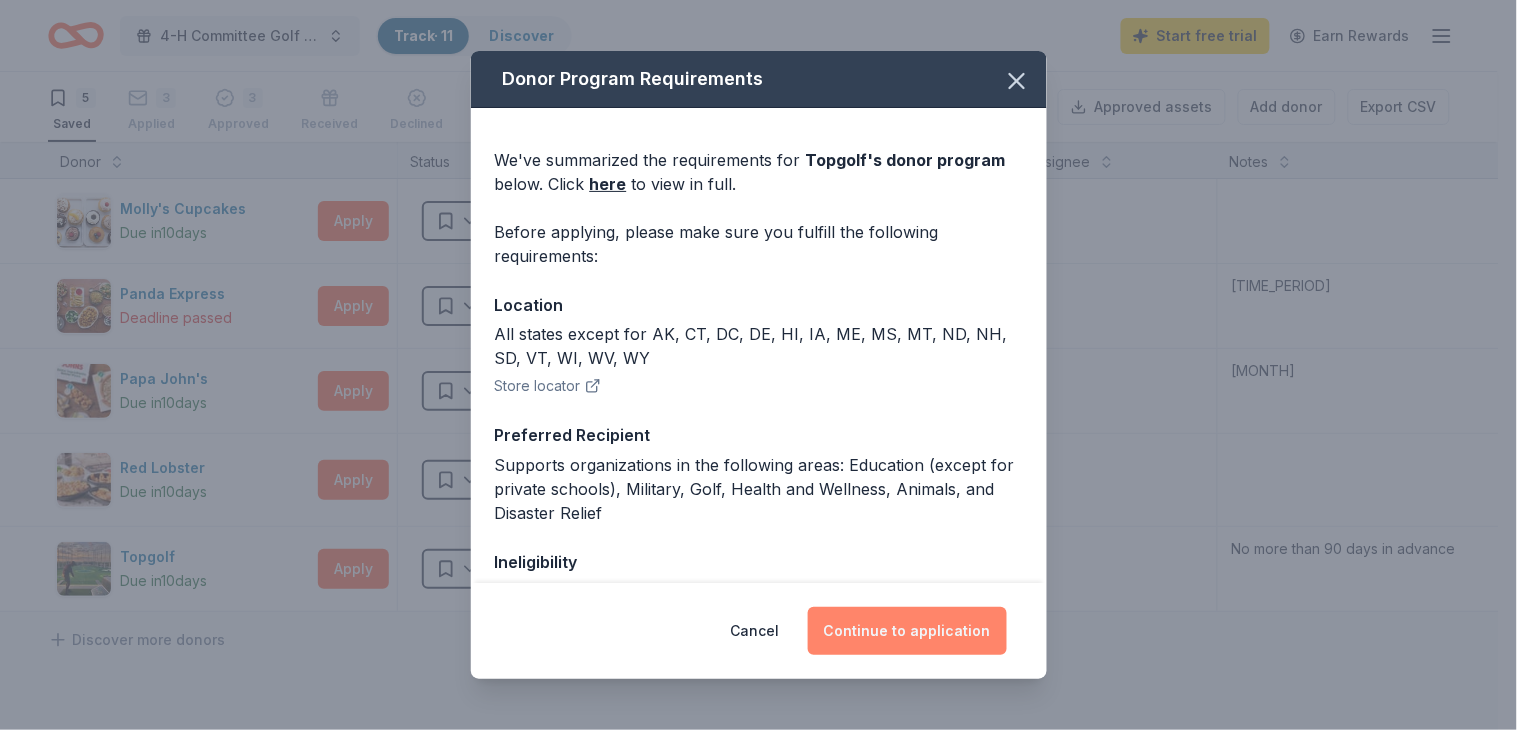 click on "Continue to application" at bounding box center (907, 631) 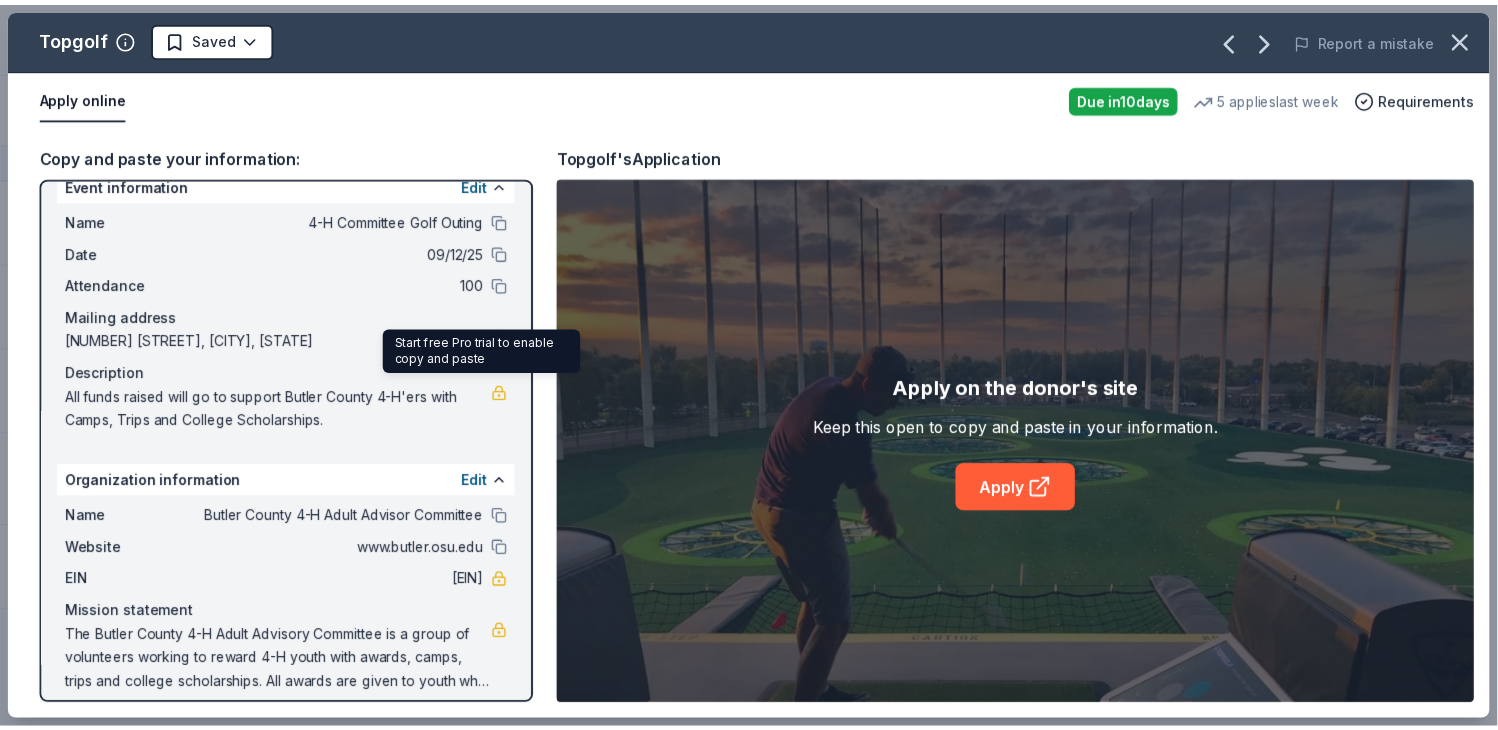 scroll, scrollTop: 40, scrollLeft: 0, axis: vertical 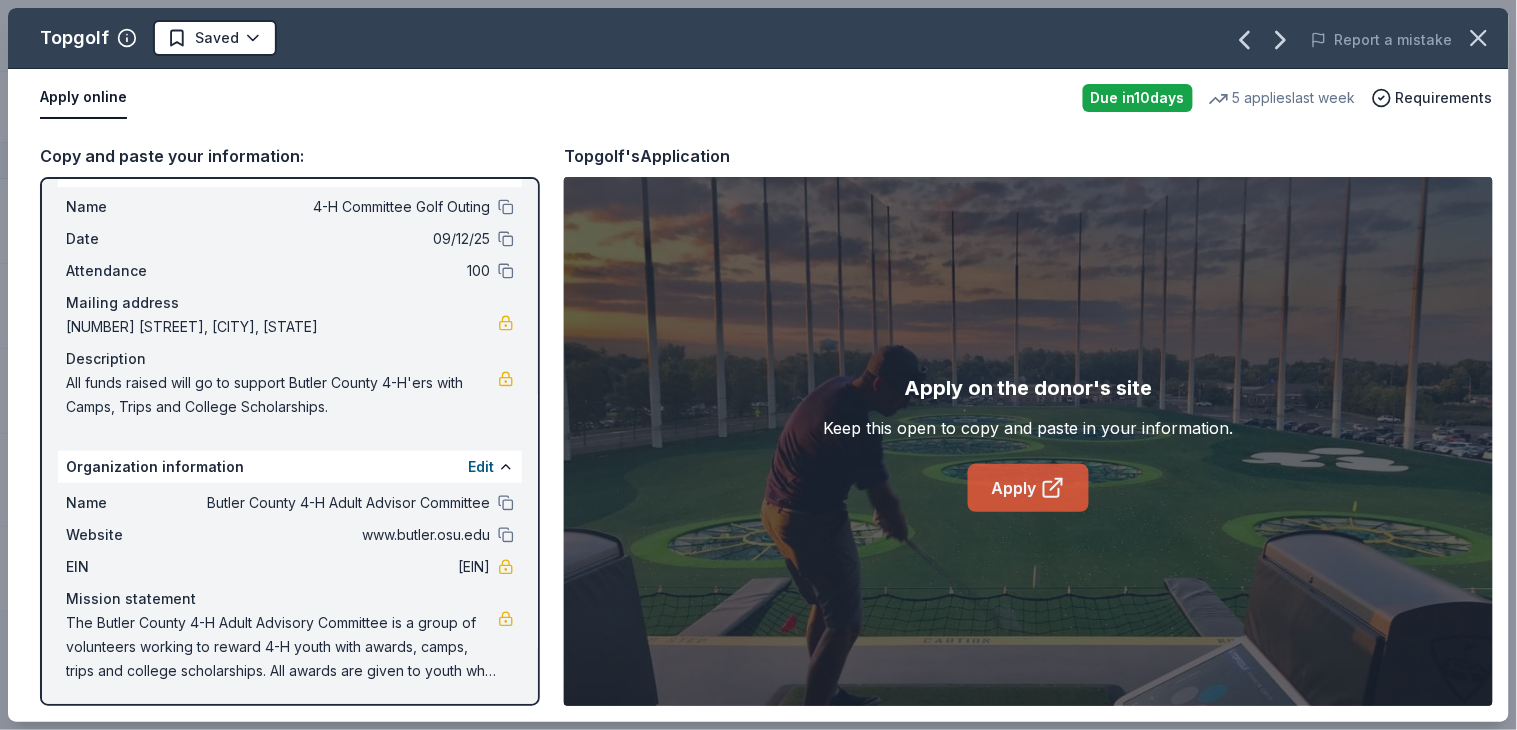 click 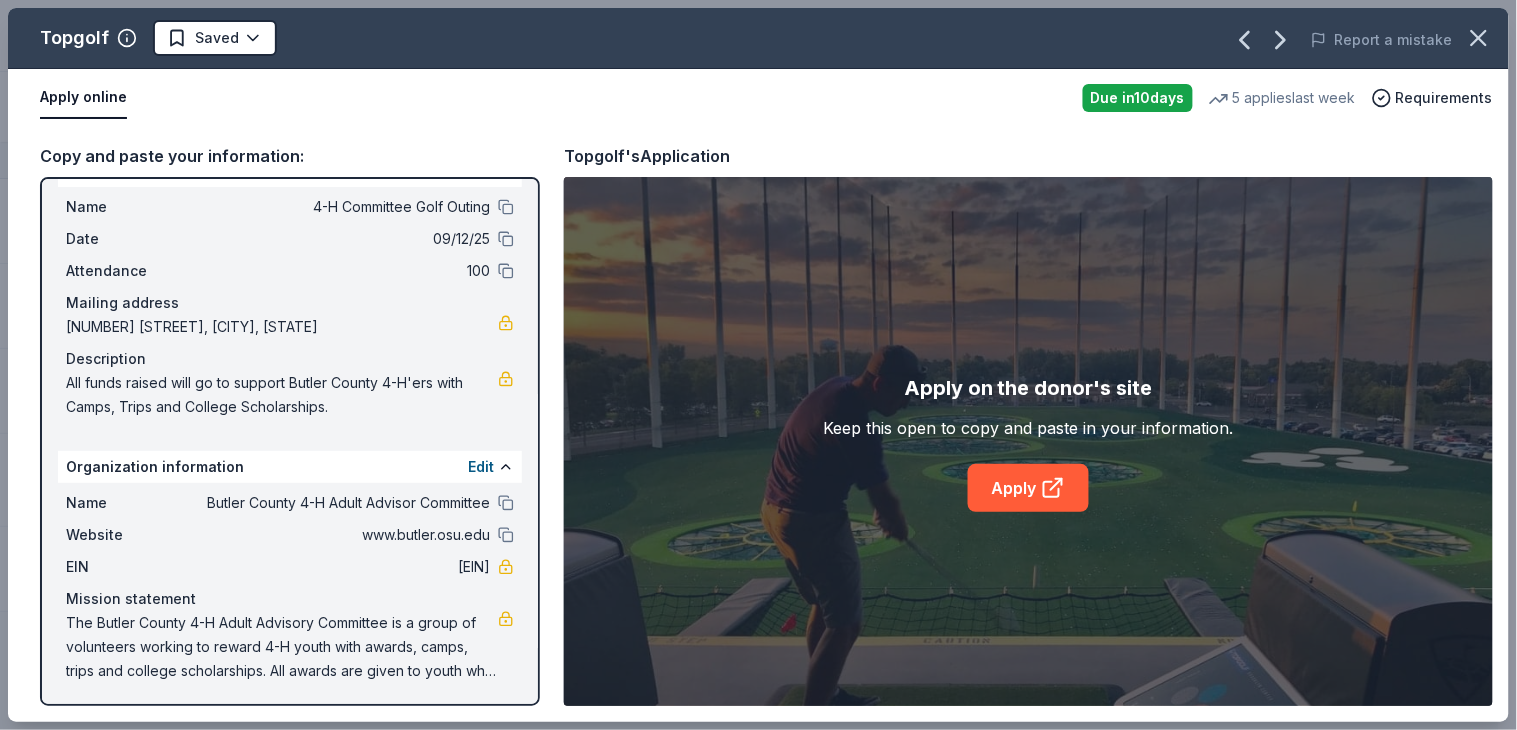 drag, startPoint x: 468, startPoint y: 566, endPoint x: 397, endPoint y: 562, distance: 71.11259 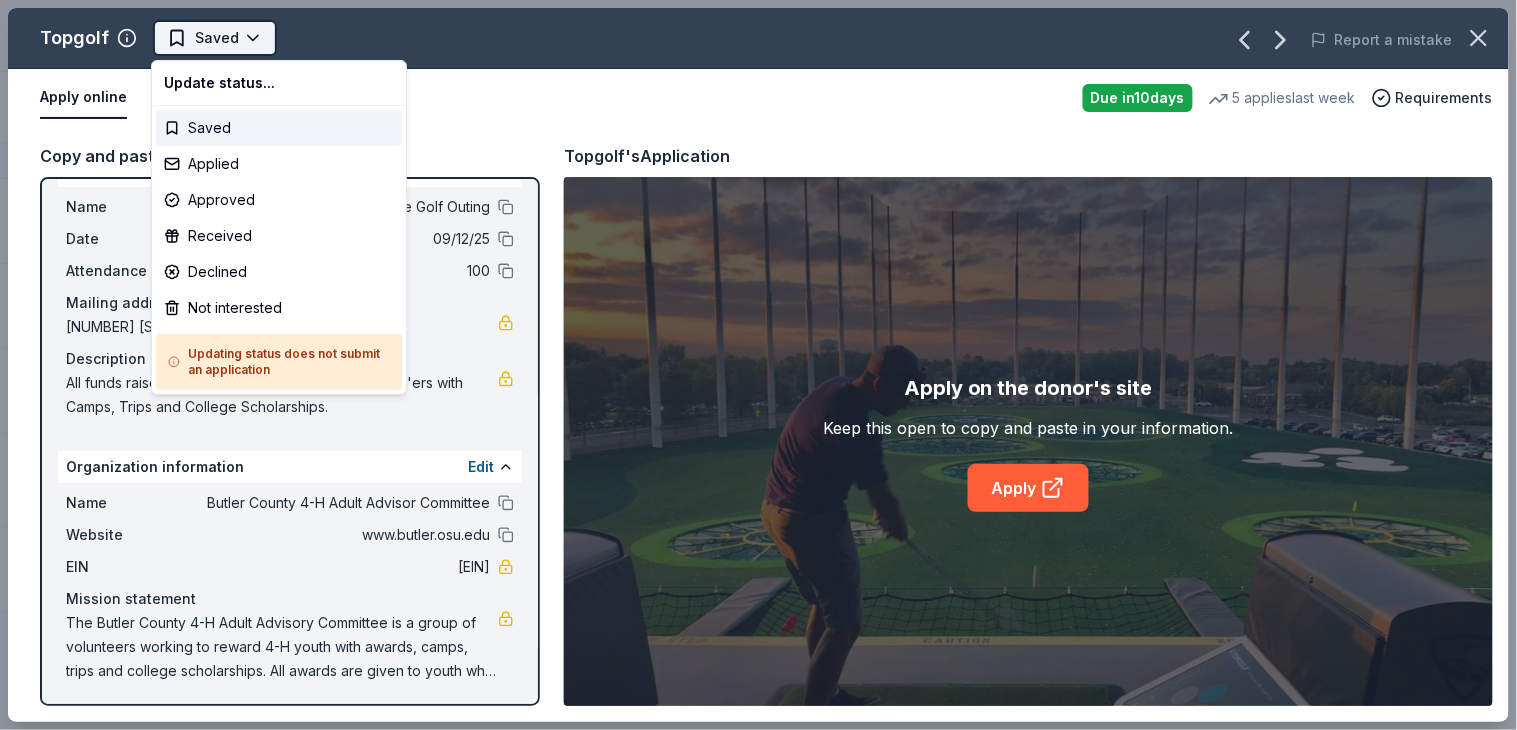 click on "4-H Committee Golf Outing Track  · 11 Discover Start free  trial Earn Rewards 5 Saved 3 Applied 3 Approved Received Declined Not interested  Approved assets Add donor Export CSV Donor Status Donation Apply method Assignee Notes Molly's Cupcakes Due in  10  days Apply Saved Cupcakes, gift card(s) Email Panda Express Deadline passed Apply Saved Food Website 6 weeks to 3 months in advance Papa John's Due in  10  days Apply Saved Food, gift card(s) Email Fill out in June Red Lobster Due in  10  days Apply Saved Food, gift card(s) Email Phone In person Topgolf Due in  10  days Apply Saved Game Play certificate, Game Play coupons, golf instruction Website No more than 90 days in advance   Discover more donors Saved Topgolf Saved Report a mistake Apply online Due in  10  days 5   applies  last week Requirements Copy and paste your information: Event information Edit Name 4-H Committee Golf Outing Date 09/12/25 Attendance 100 Mailing address 1802 Princeton Road, Hamilton, OH 45011 Description Edit Name Website EIN" at bounding box center (758, 365) 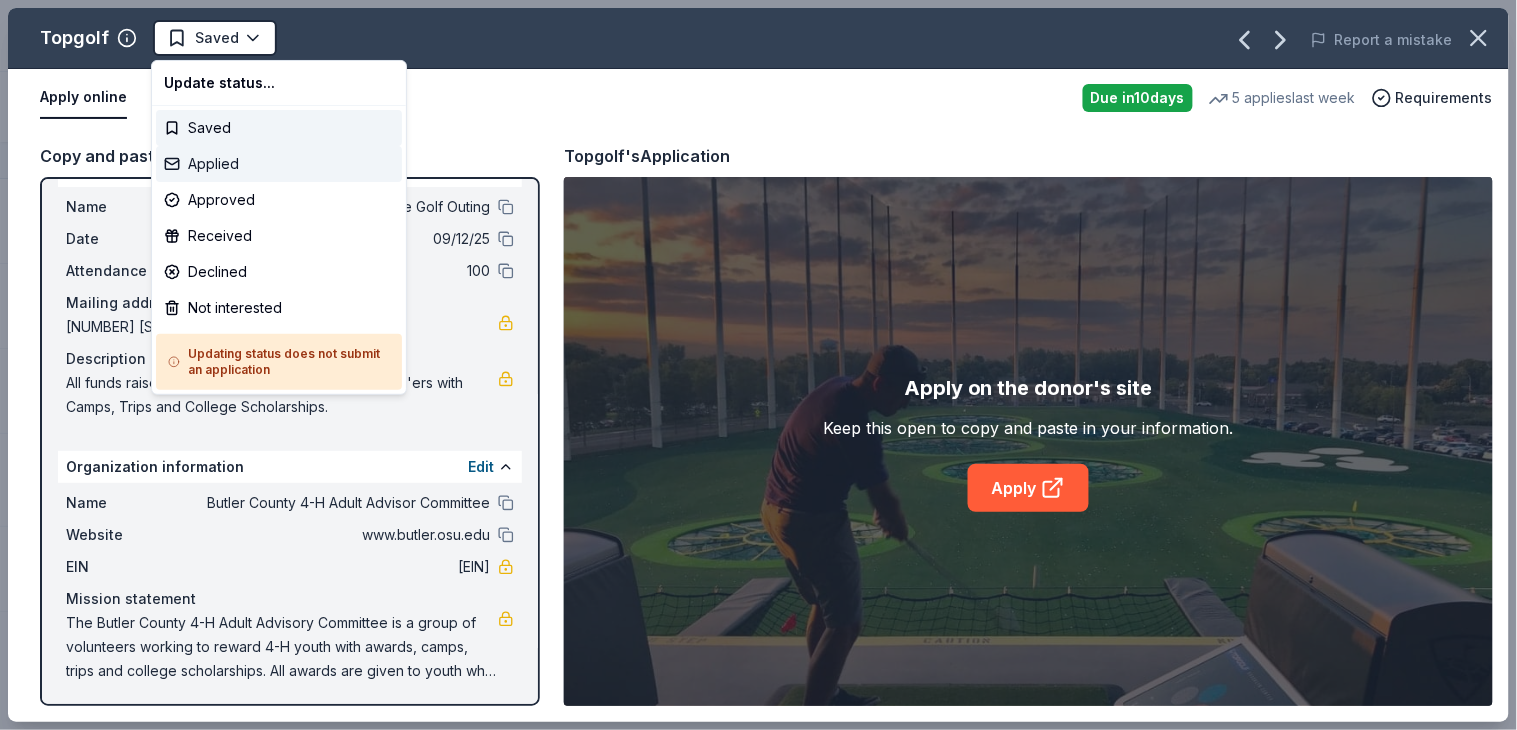 click on "Applied" at bounding box center [279, 164] 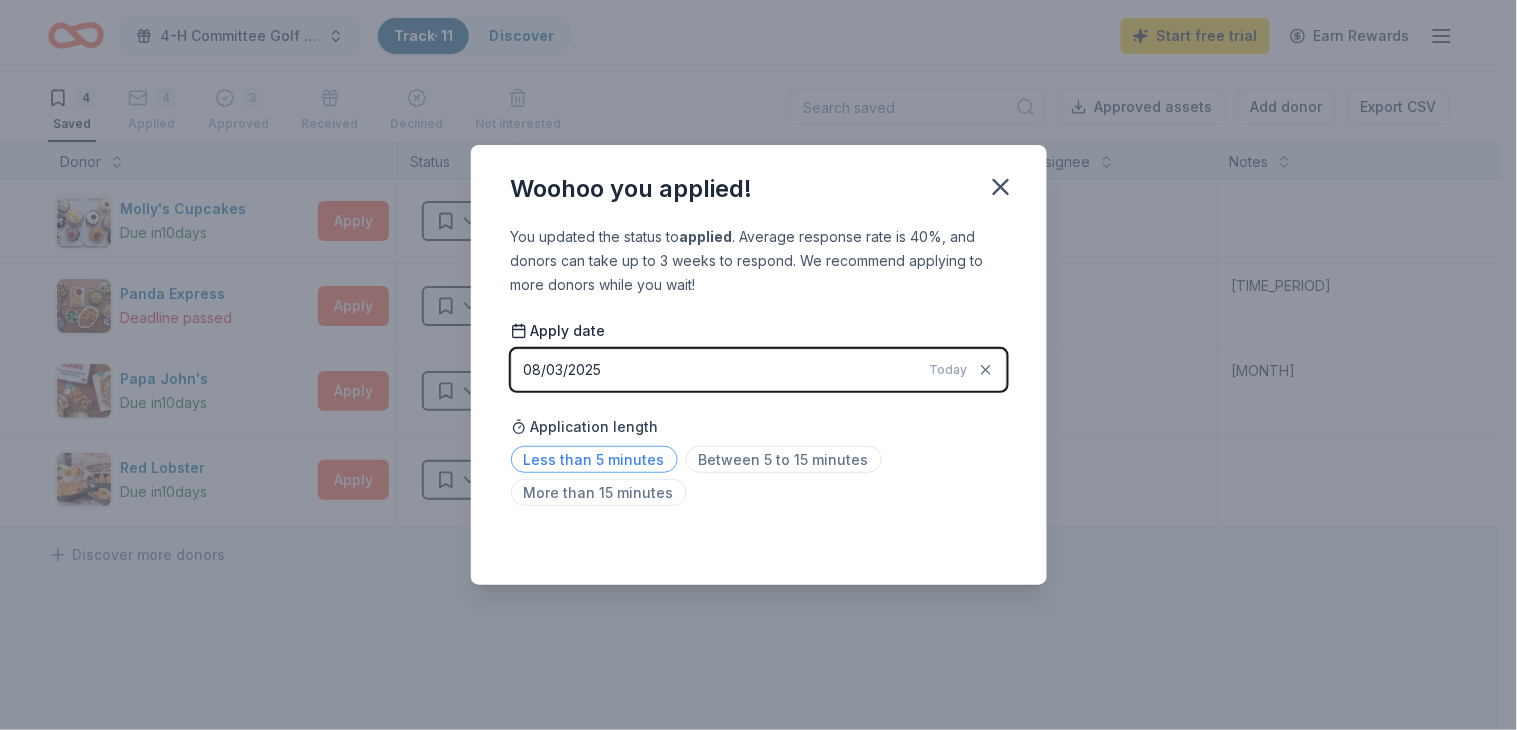 click on "Less than 5 minutes" at bounding box center (594, 459) 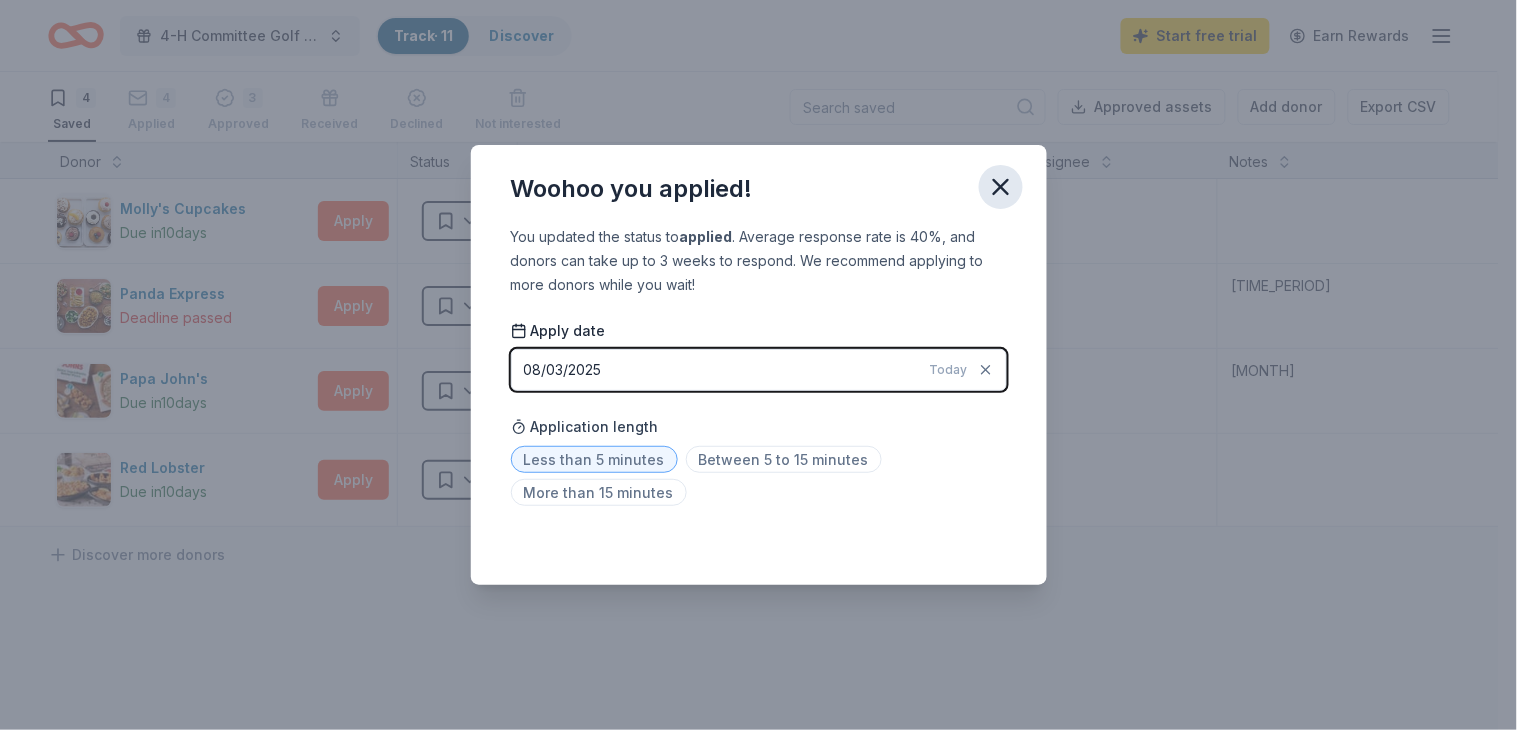 click 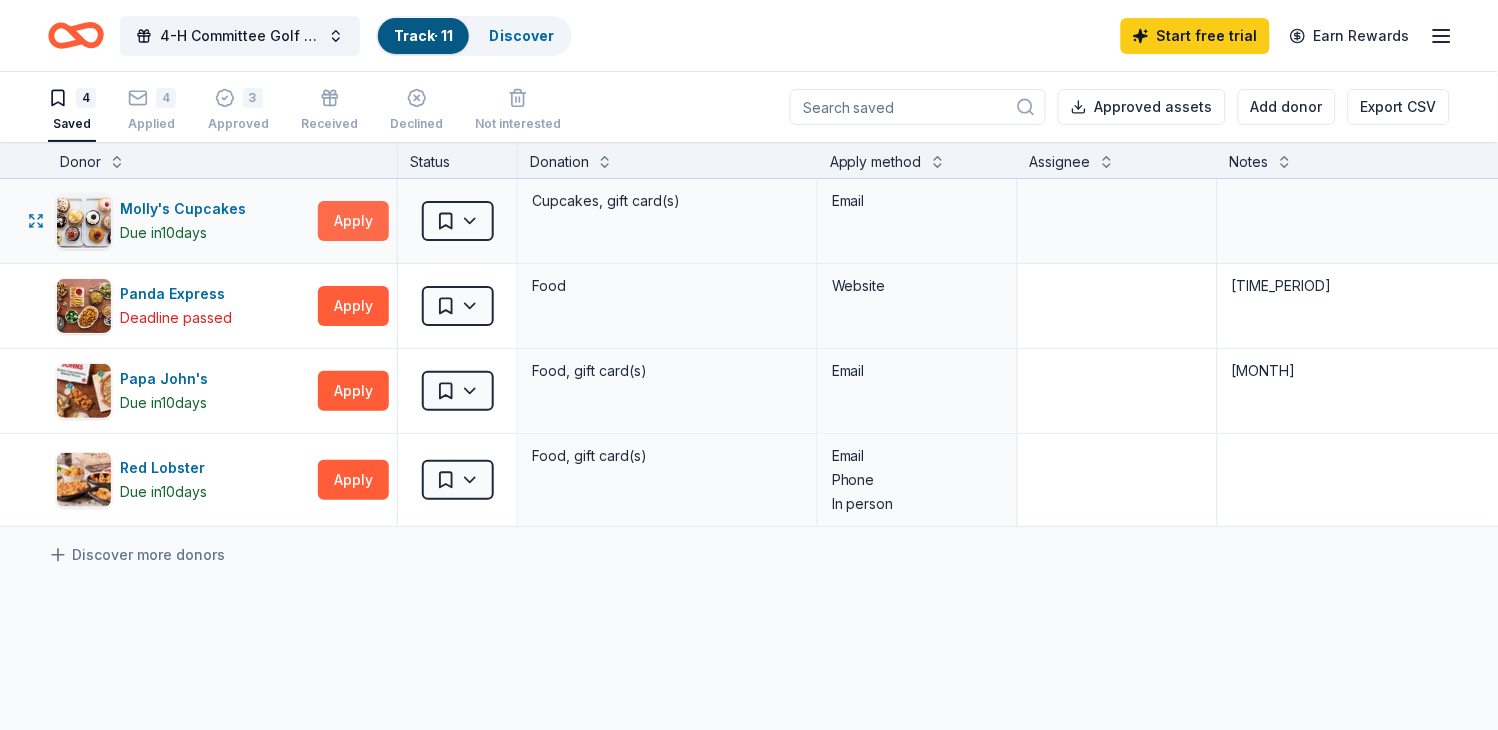 click on "Apply" at bounding box center (353, 221) 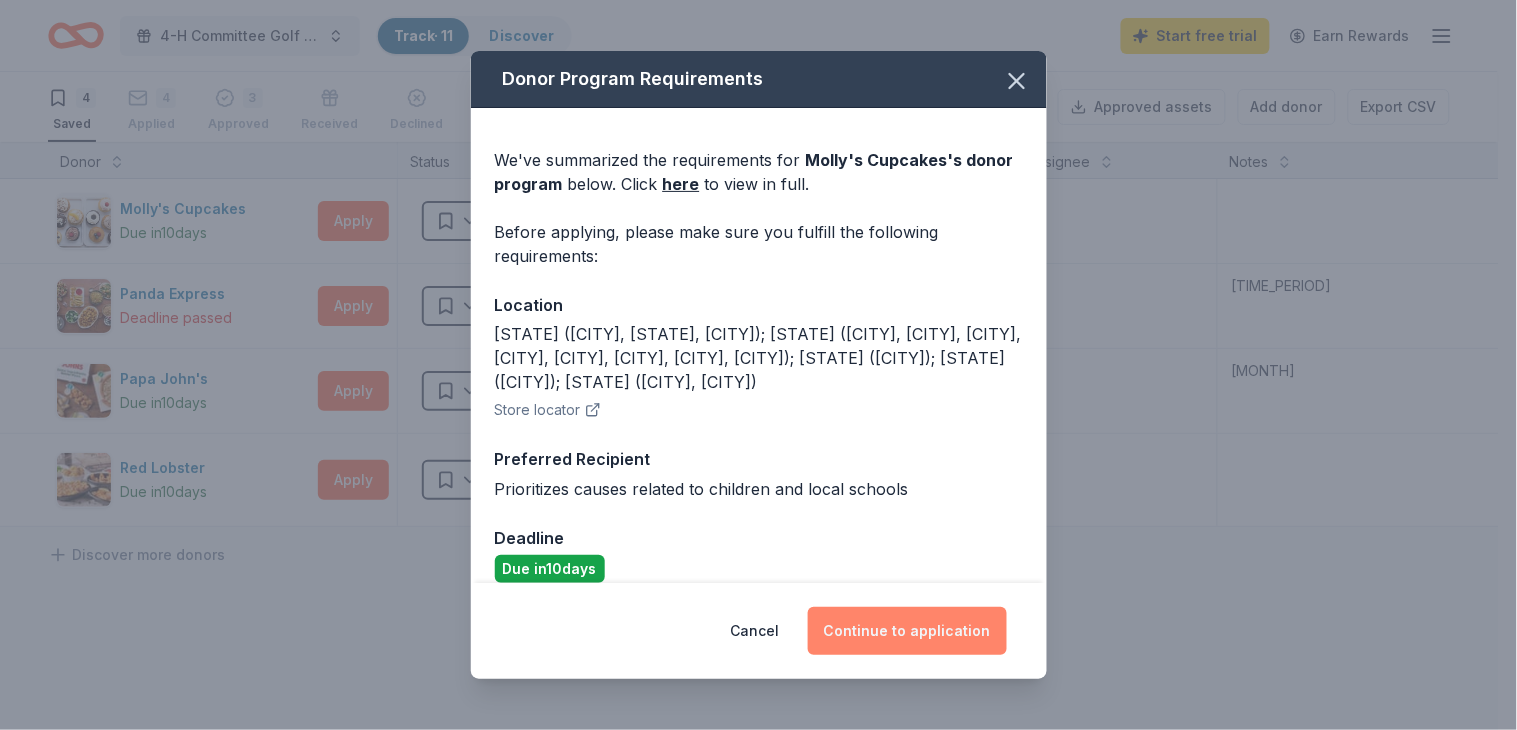 click on "Continue to application" at bounding box center [907, 631] 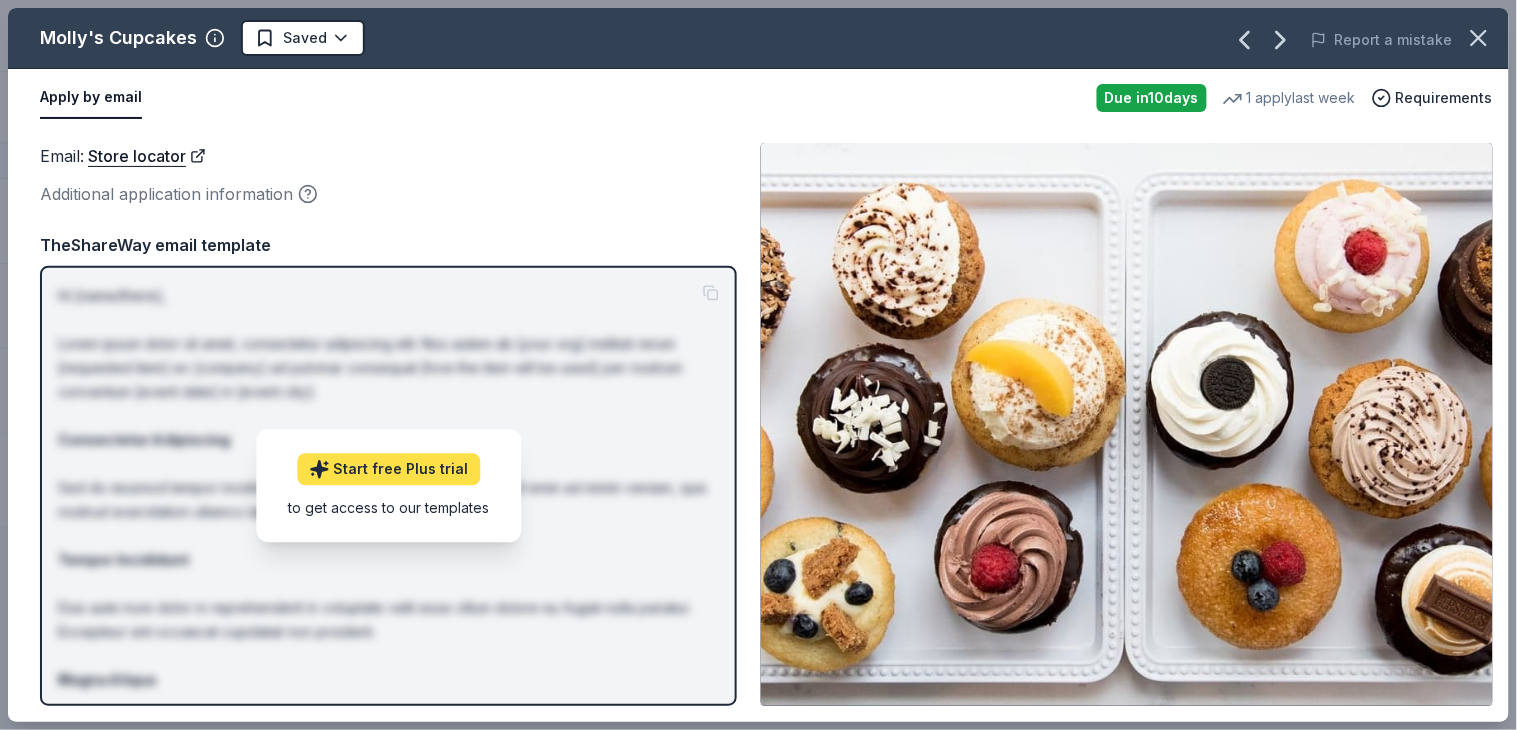 click on "Start free Plus trial" at bounding box center [388, 470] 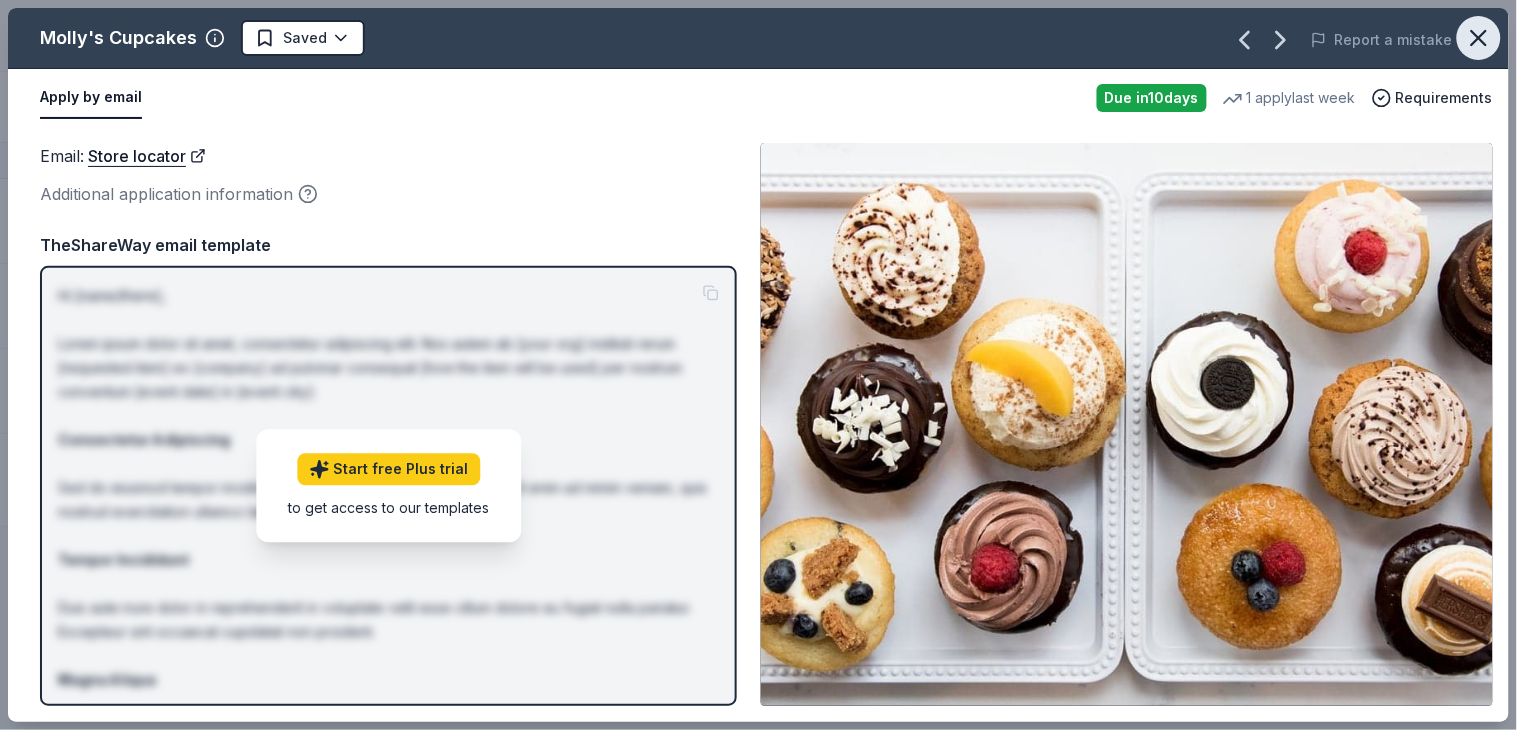 click 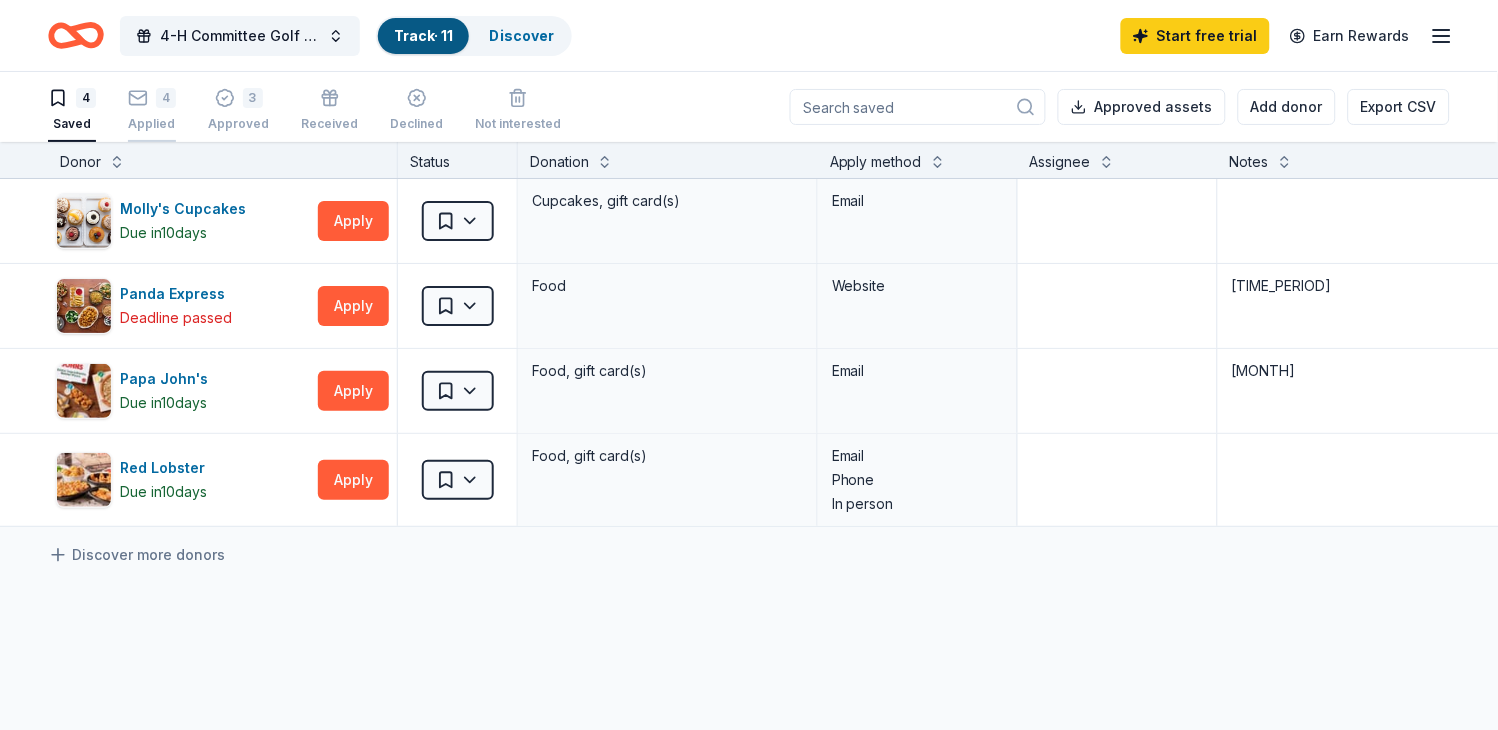 click 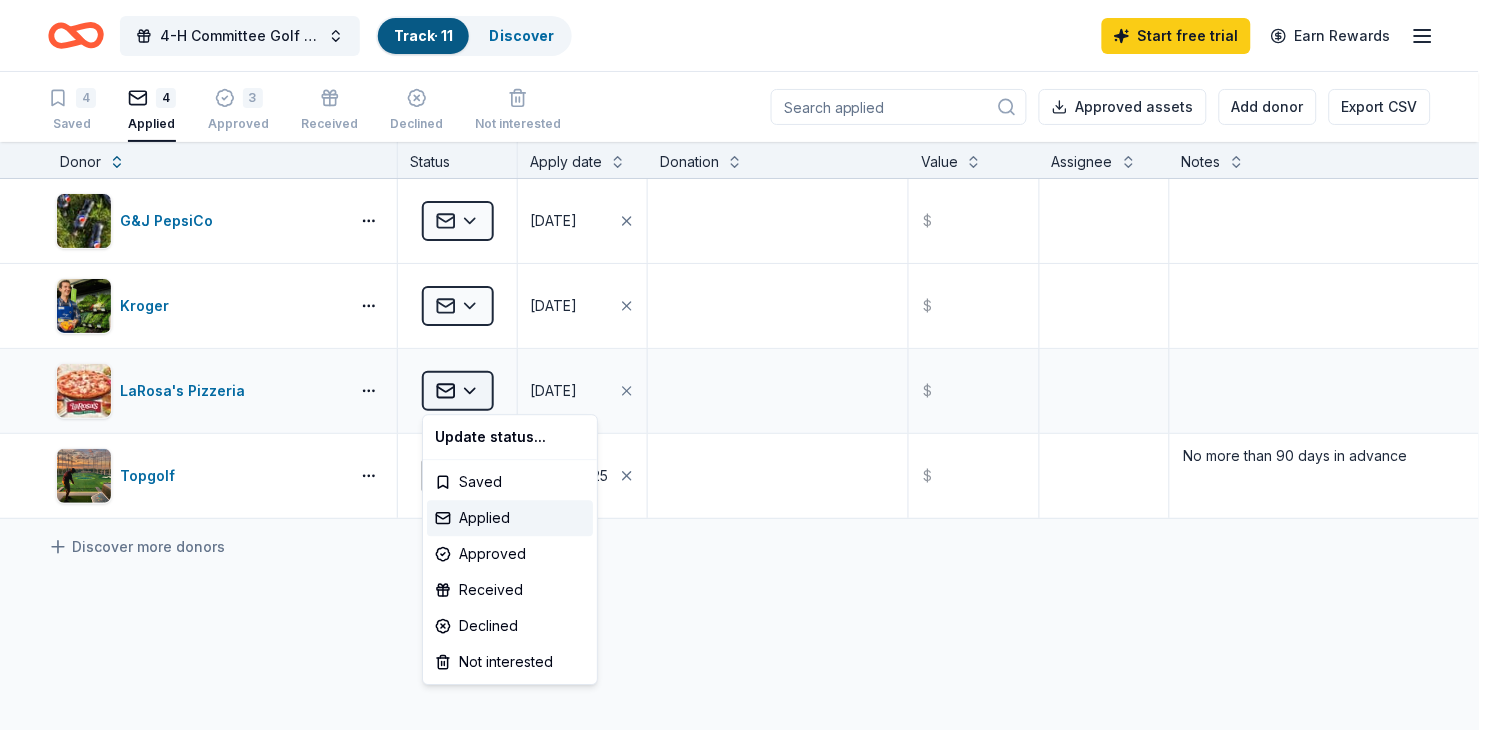 click on "4-H Committee Golf Outing Track  · 11 Discover Start free  trial Earn Rewards 4 Saved 4 Applied 3 Approved Received Declined Not interested  Approved assets Add donor Export CSV Donor Status Apply date Donation Value Assignee Notes G&J PepsiCo Applied 04/09/2025 $ Kroger Applied 04/09/2025 $ LaRosa's Pizzeria  Applied 04/09/2025 $ Topgolf Applied 08/03/2025 $ No more than 90 days in advance   Discover more donors Saved Update status... Saved Applied Approved Received Declined Not interested" at bounding box center (749, 365) 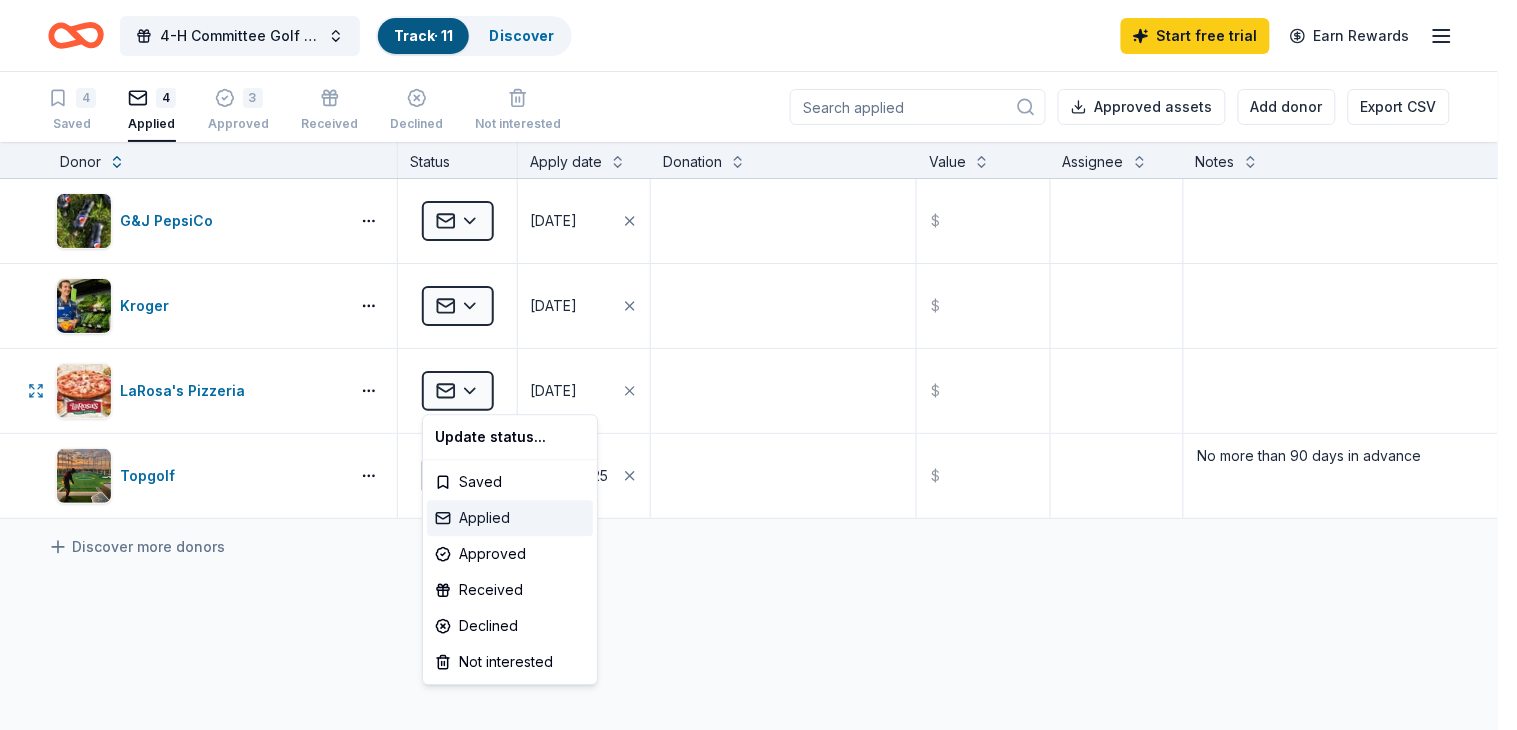 click on "Applied" at bounding box center [510, 518] 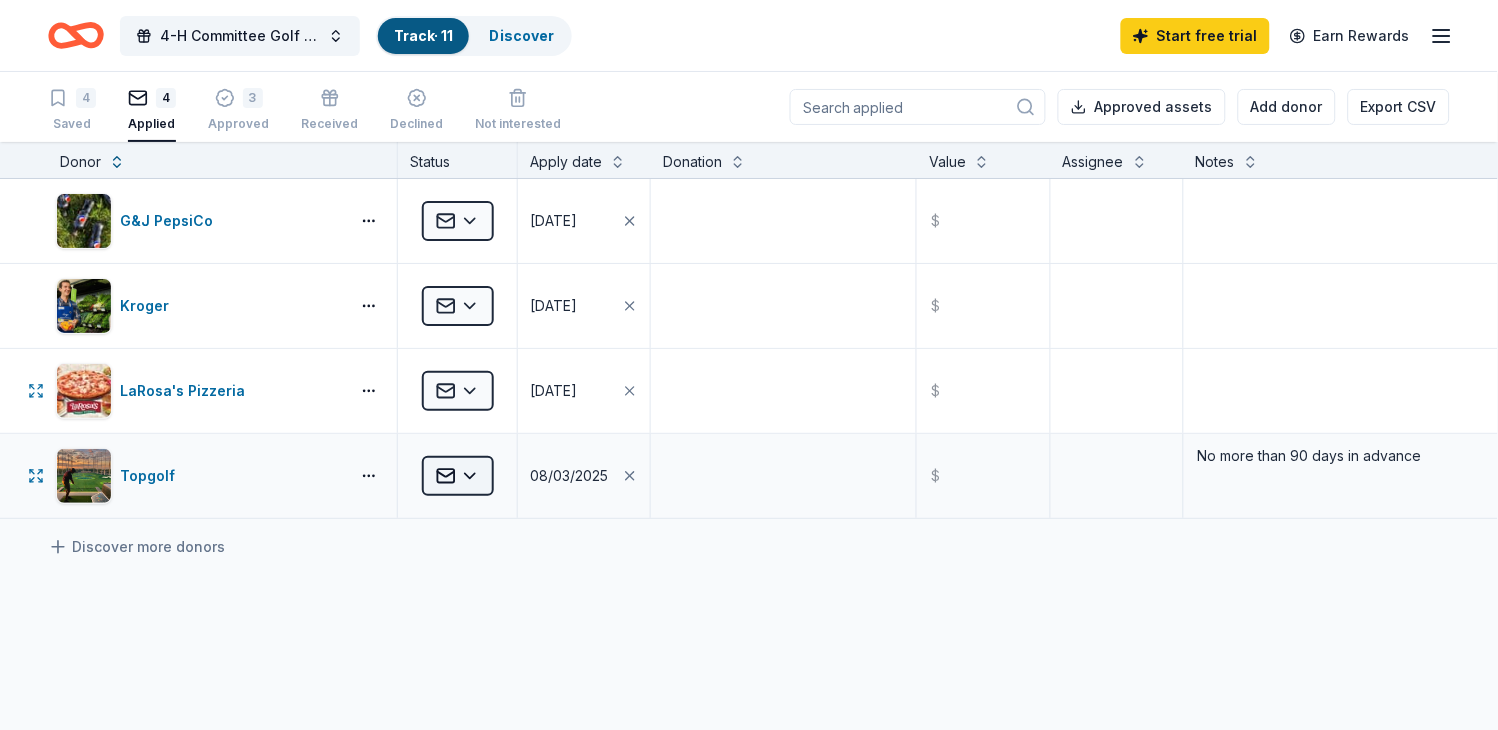 click on "4-H Committee Golf Outing Track  · 11 Discover Start free  trial Earn Rewards 4 Saved 4 Applied 3 Approved Received Declined Not interested  Approved assets Add donor Export CSV Donor Status Apply date Donation Value Assignee Notes G&J PepsiCo Applied 04/09/2025 $ Kroger Applied 04/09/2025 $ LaRosa's Pizzeria  Applied 04/09/2025 $ Topgolf Applied 08/03/2025 $ No more than 90 days in advance   Discover more donors Saved" at bounding box center (749, 365) 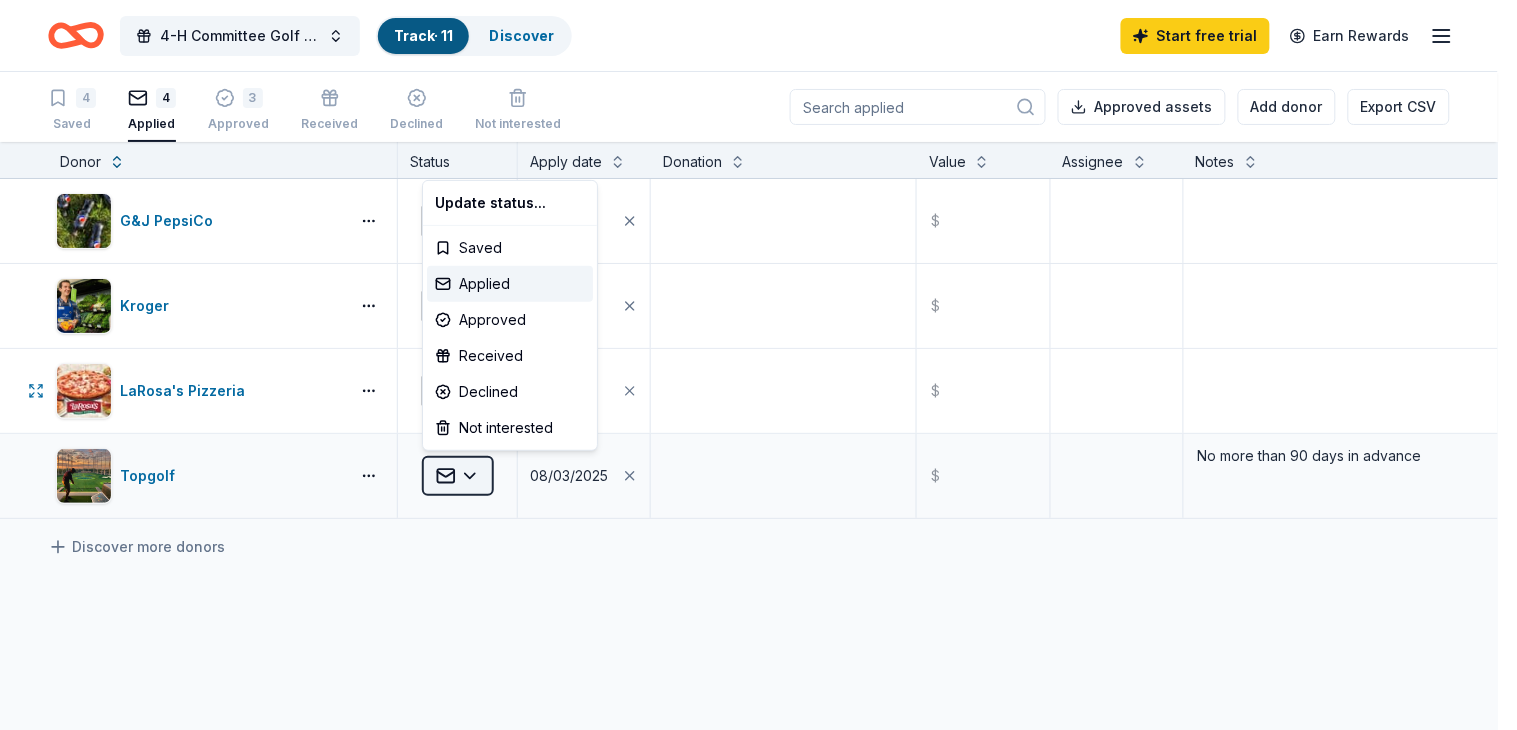click on "4-H Committee Golf Outing Track  · 11 Discover Start free  trial Earn Rewards 4 Saved 4 Applied 3 Approved Received Declined Not interested  Approved assets Add donor Export CSV Donor Status Apply date Donation Value Assignee Notes G&J PepsiCo Applied 04/09/2025 $ Kroger Applied 04/09/2025 $ LaRosa's Pizzeria  Applied 04/09/2025 $ Topgolf Applied 08/03/2025 $ No more than 90 days in advance   Discover more donors Saved Update status... Saved Applied Approved Received Declined Not interested" at bounding box center [758, 365] 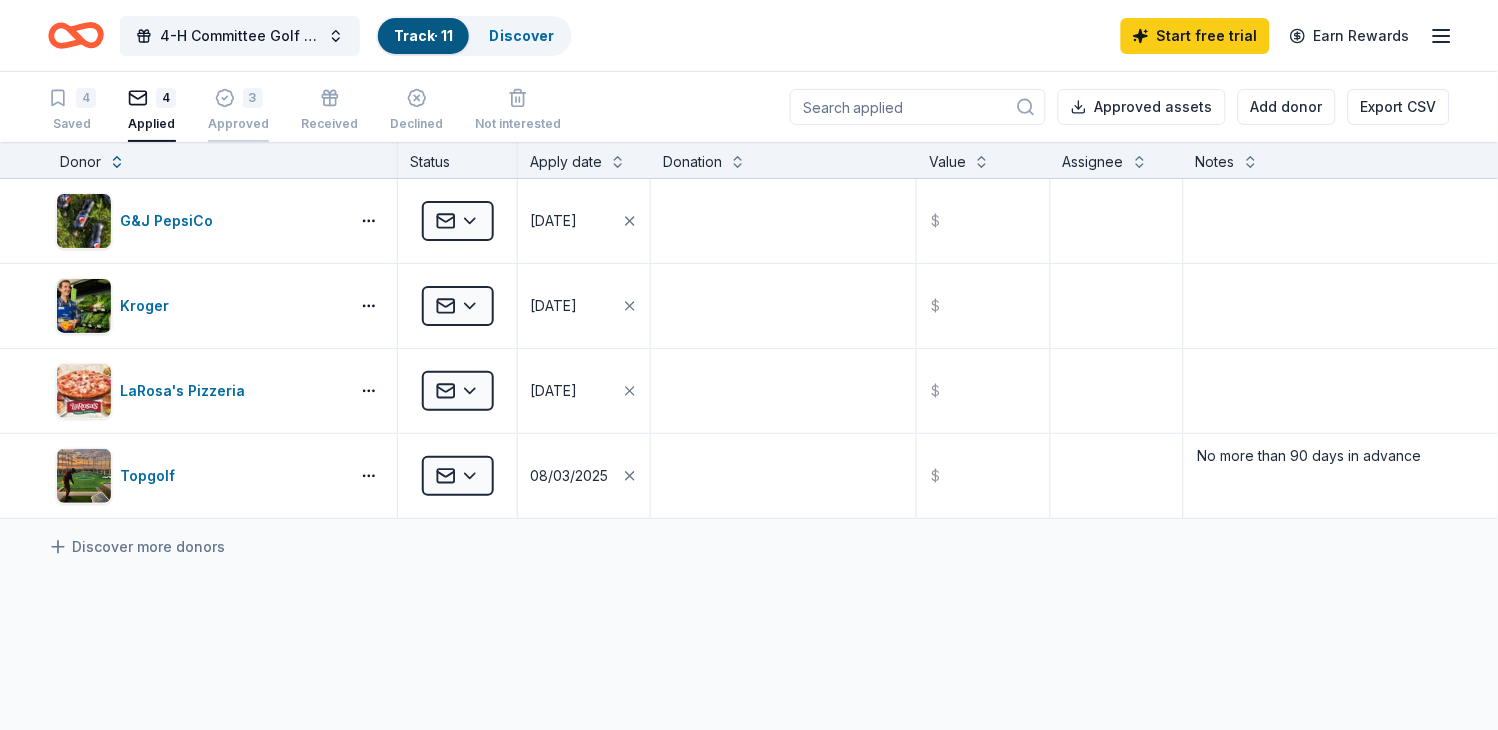 click on "Approved" at bounding box center [238, 124] 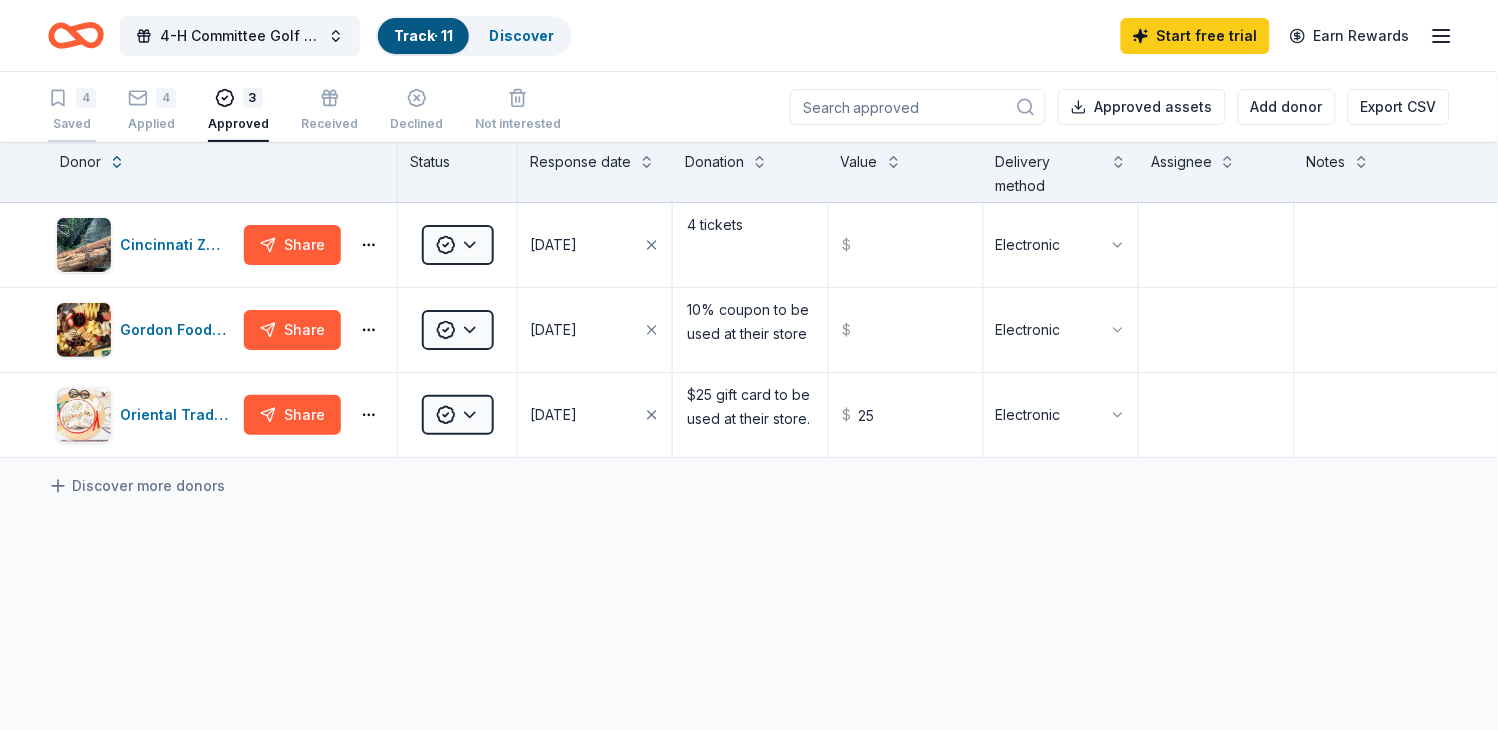 click on "4 Saved" at bounding box center (72, 110) 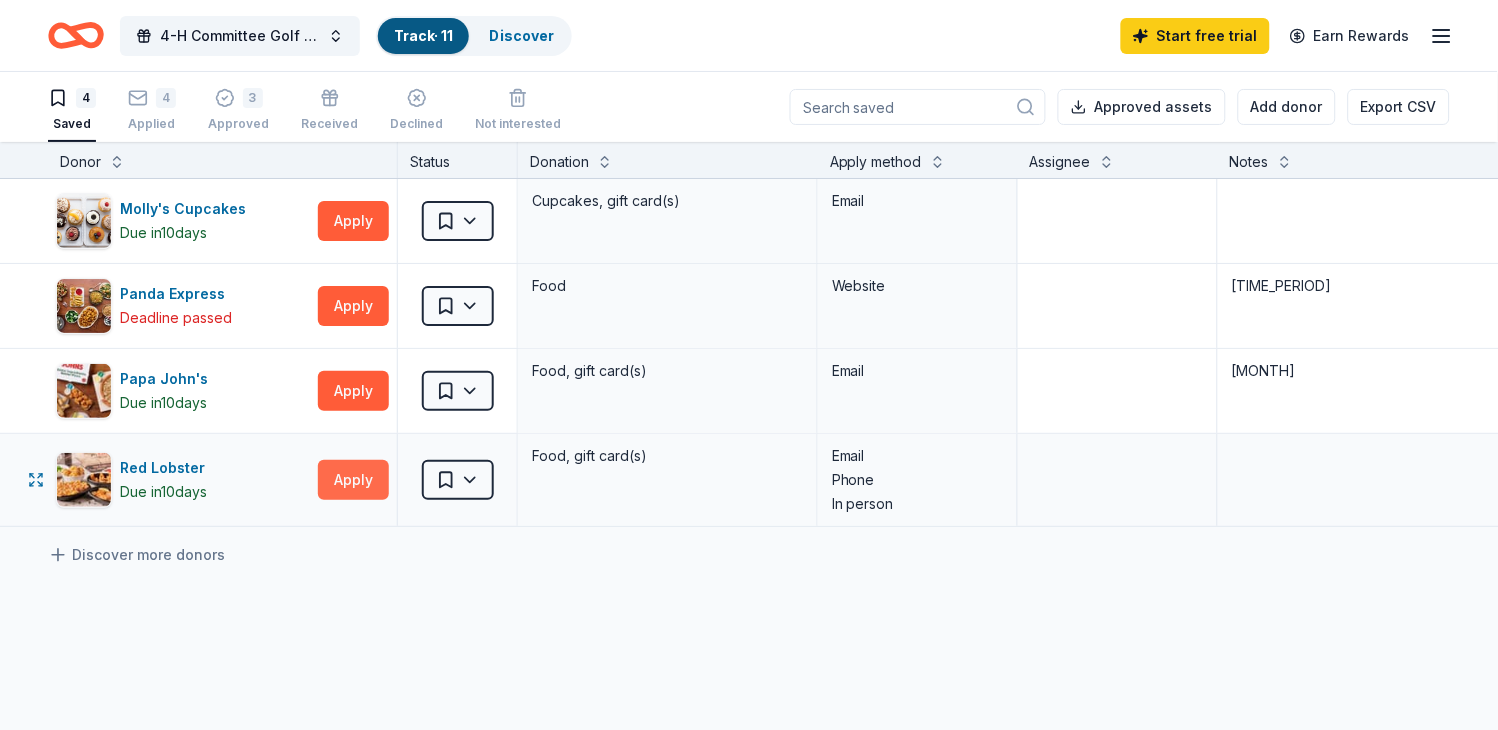 click on "Apply" at bounding box center [353, 480] 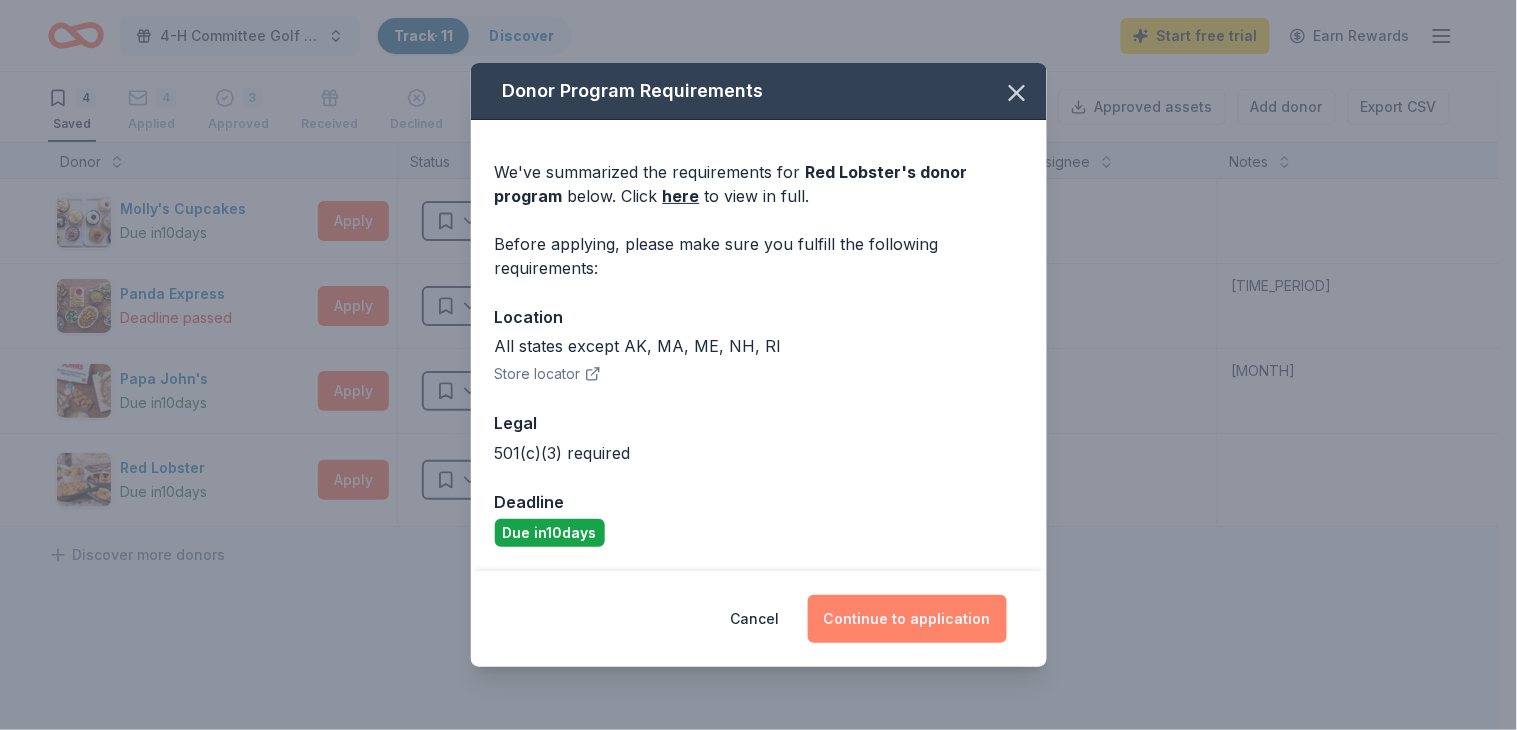 click on "Continue to application" at bounding box center [907, 619] 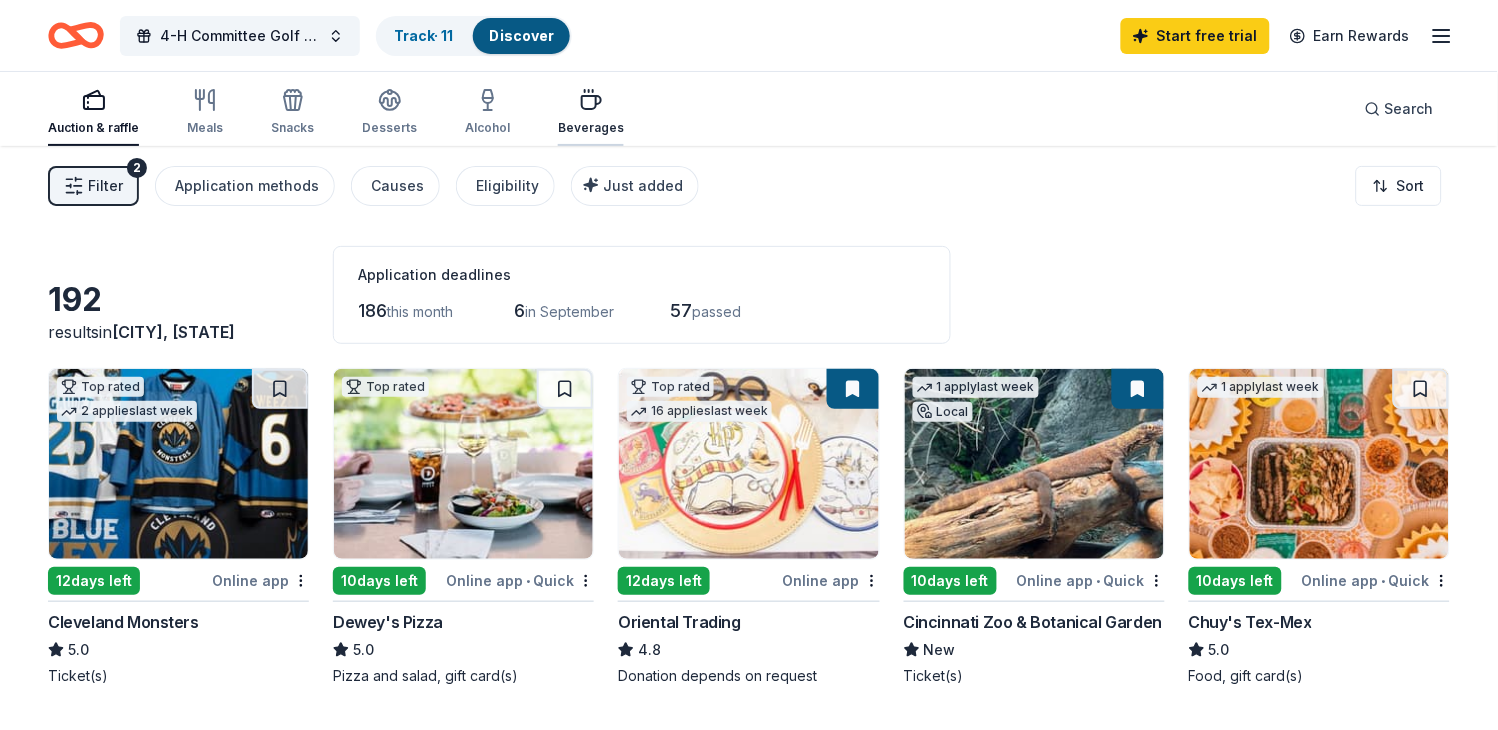 click on "Beverages" at bounding box center [591, 128] 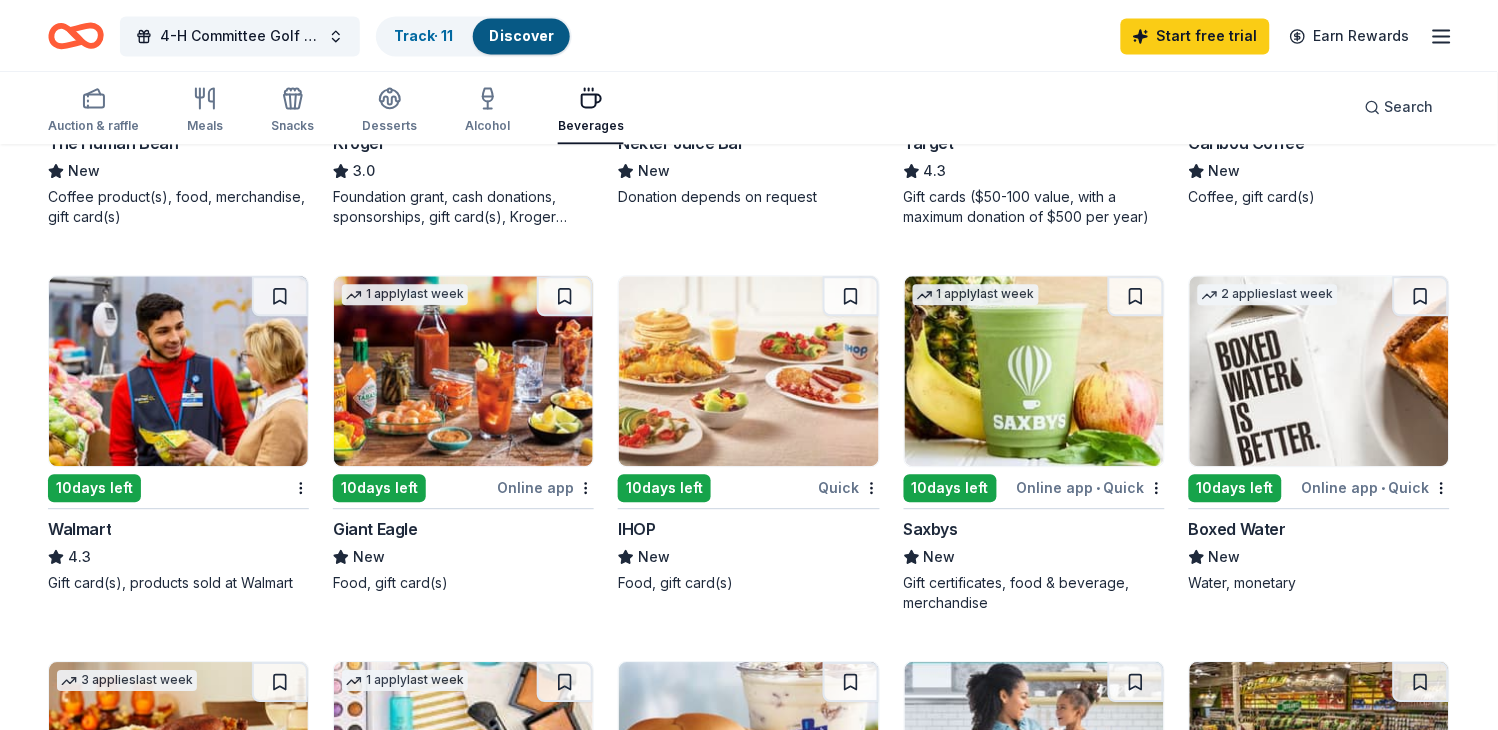 scroll, scrollTop: 888, scrollLeft: 0, axis: vertical 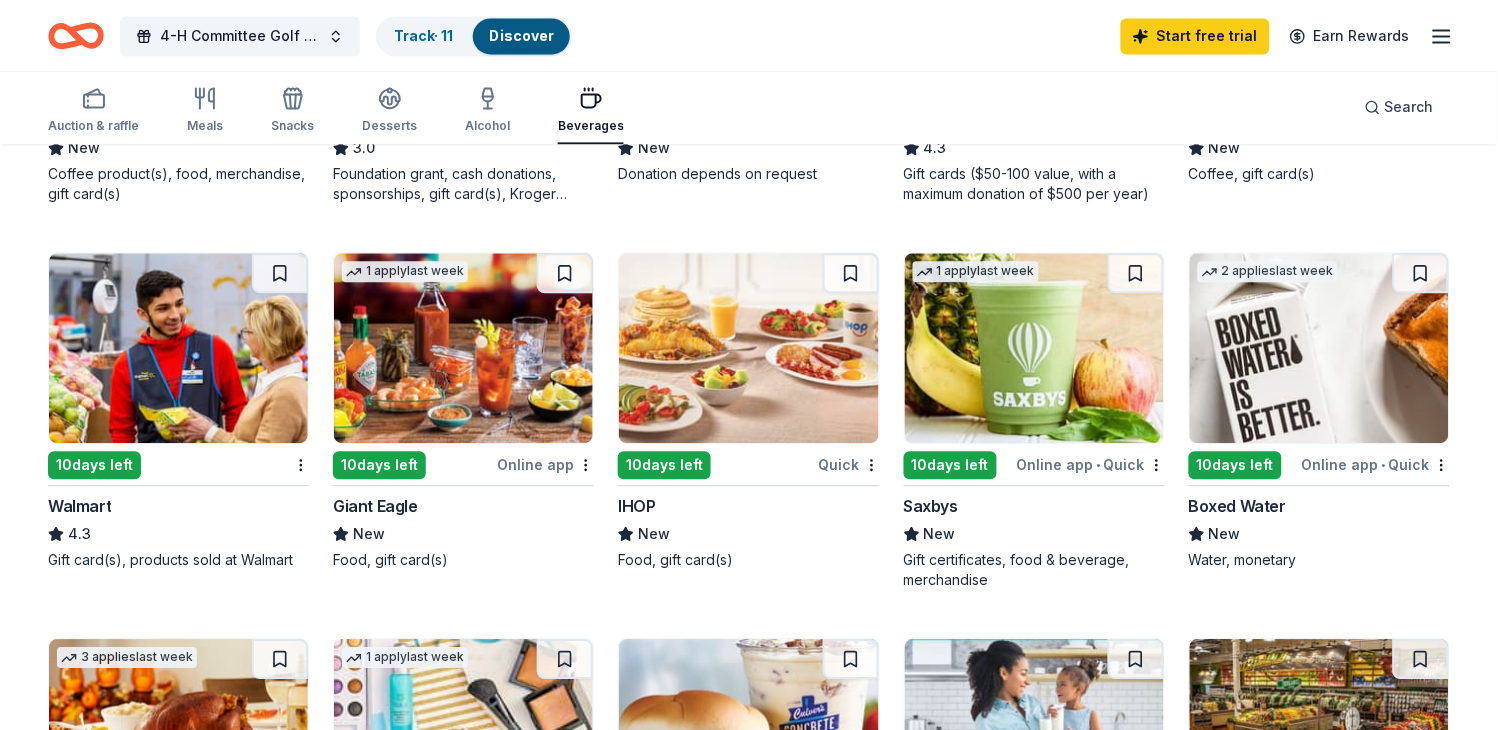 click on "10  days left" at bounding box center [664, 465] 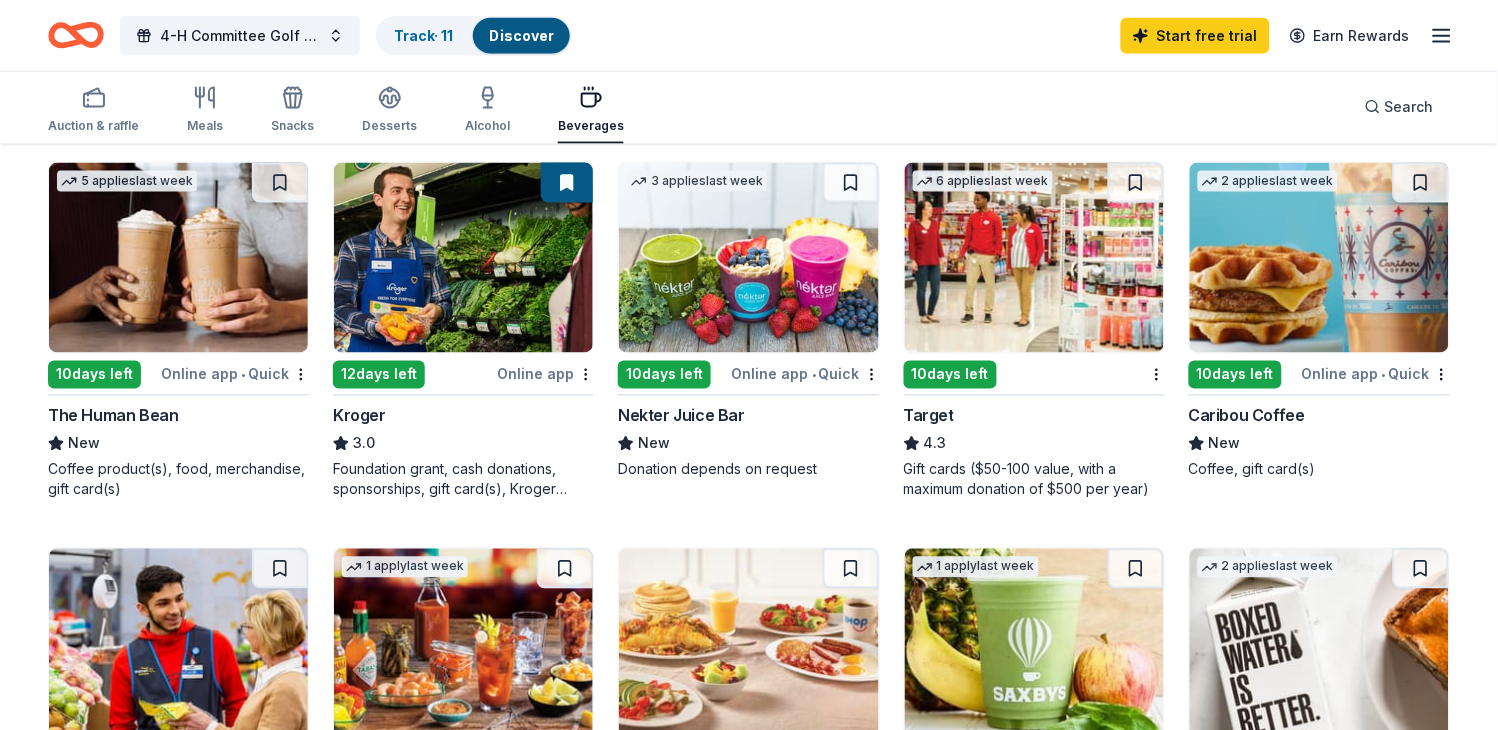 scroll, scrollTop: 555, scrollLeft: 0, axis: vertical 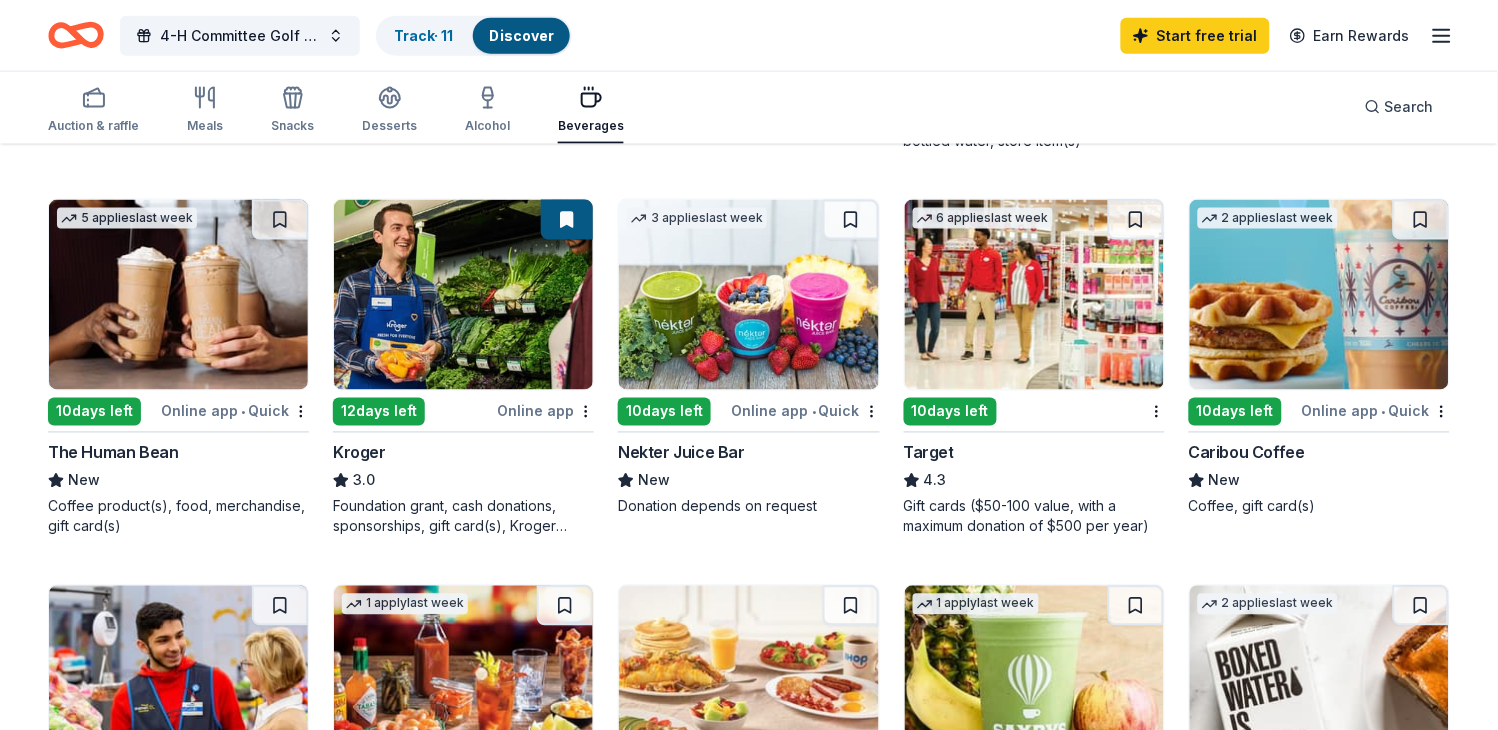 click at bounding box center [1319, 295] 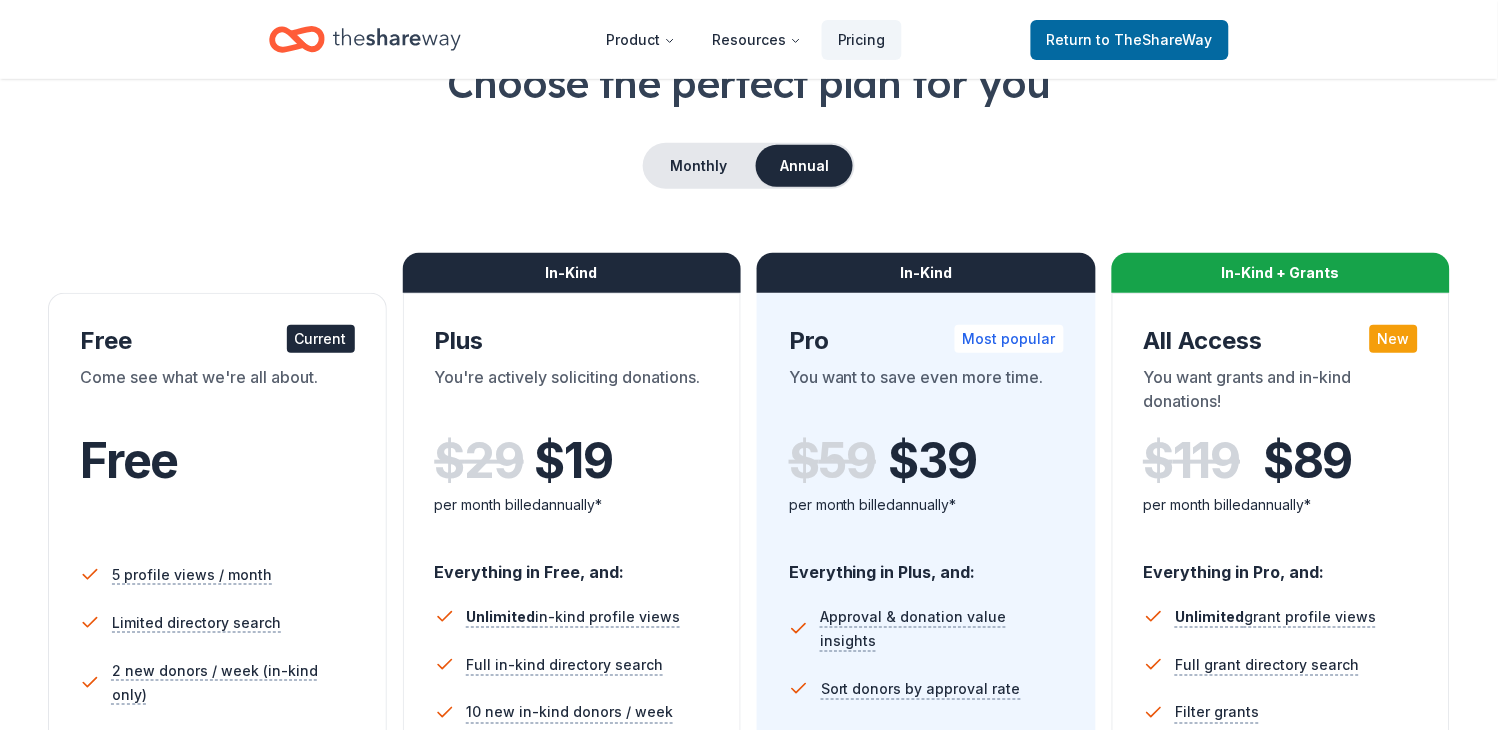 scroll, scrollTop: 111, scrollLeft: 0, axis: vertical 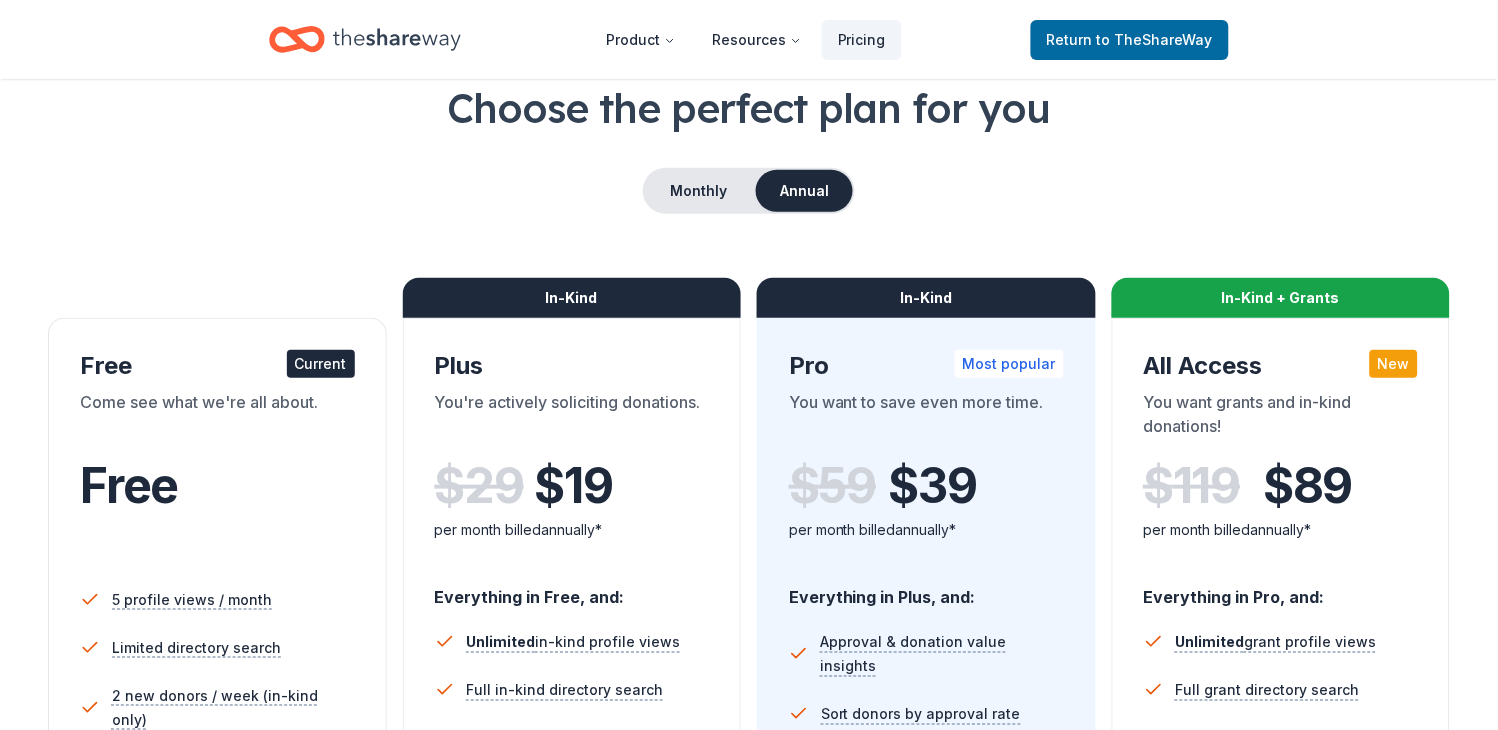 click on "Free" at bounding box center [217, 486] 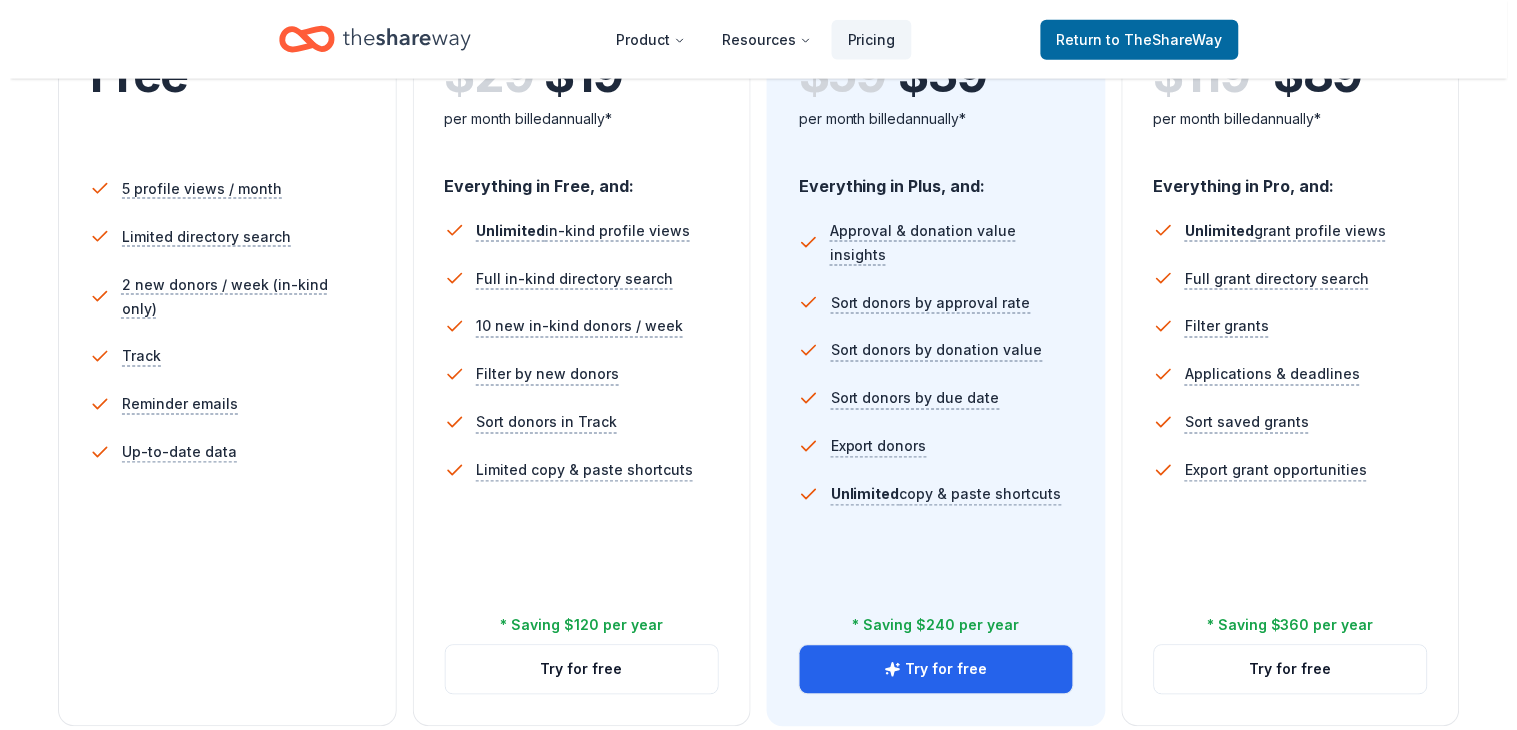 scroll, scrollTop: 0, scrollLeft: 0, axis: both 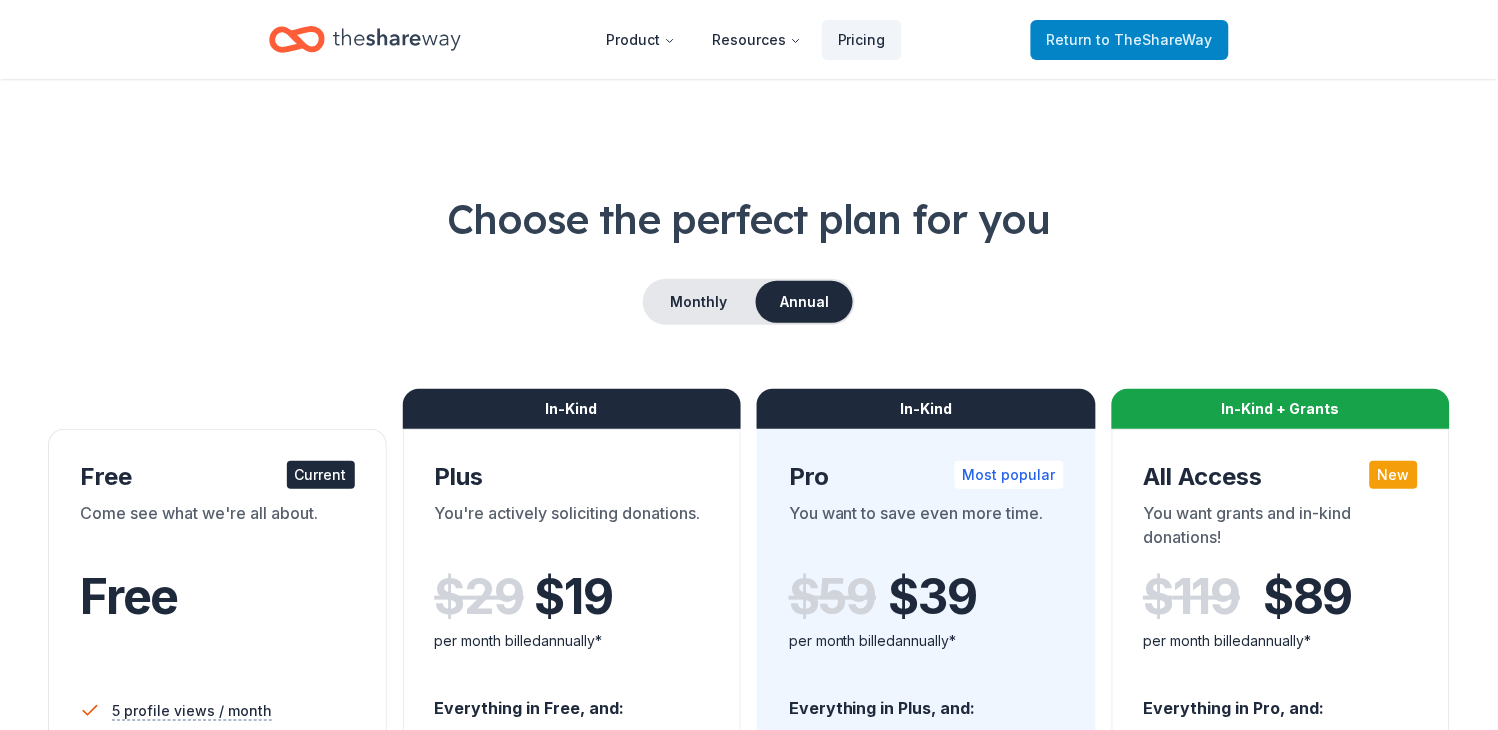 click on "Return to TheShareWay" at bounding box center [1130, 40] 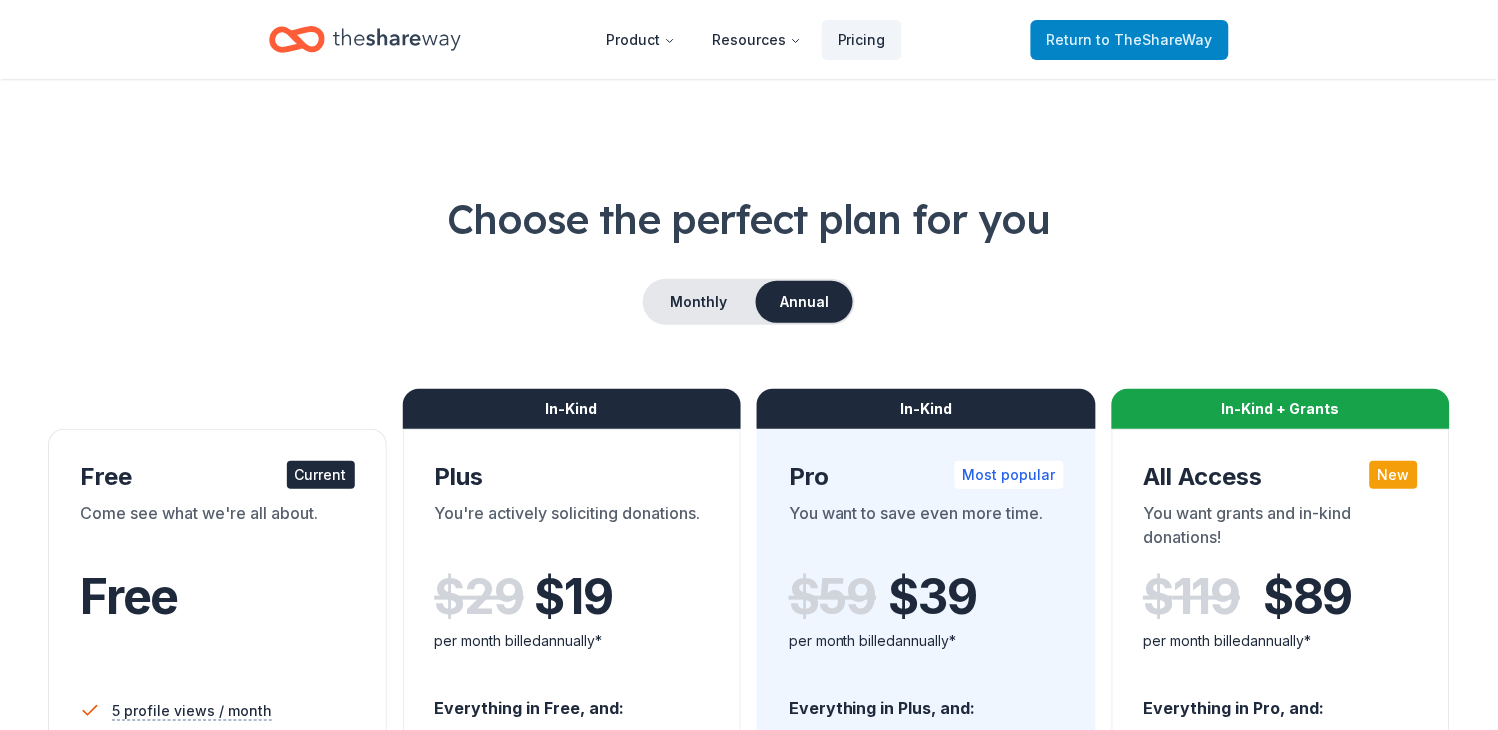 click on "to TheShareWay" at bounding box center [1155, 39] 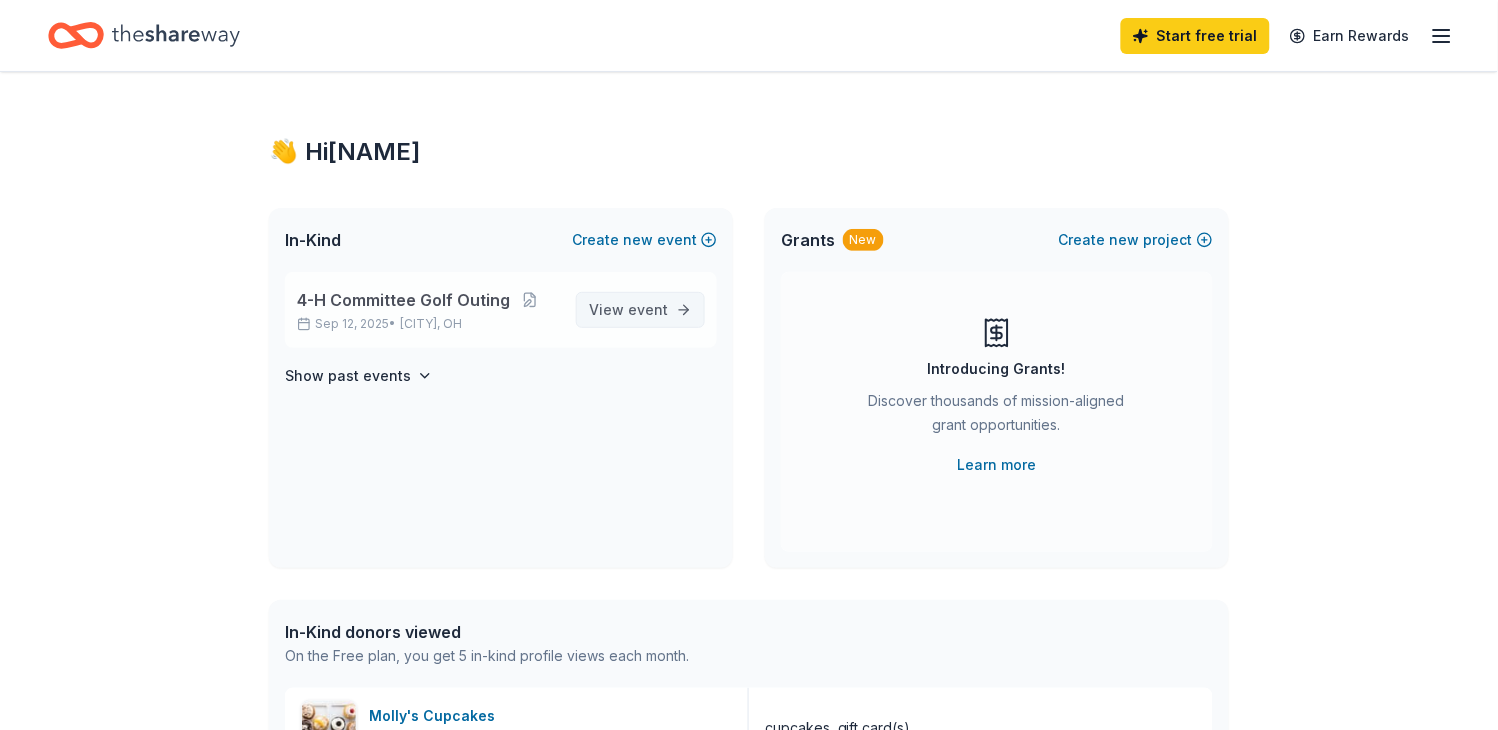 click on "View   event" at bounding box center [628, 310] 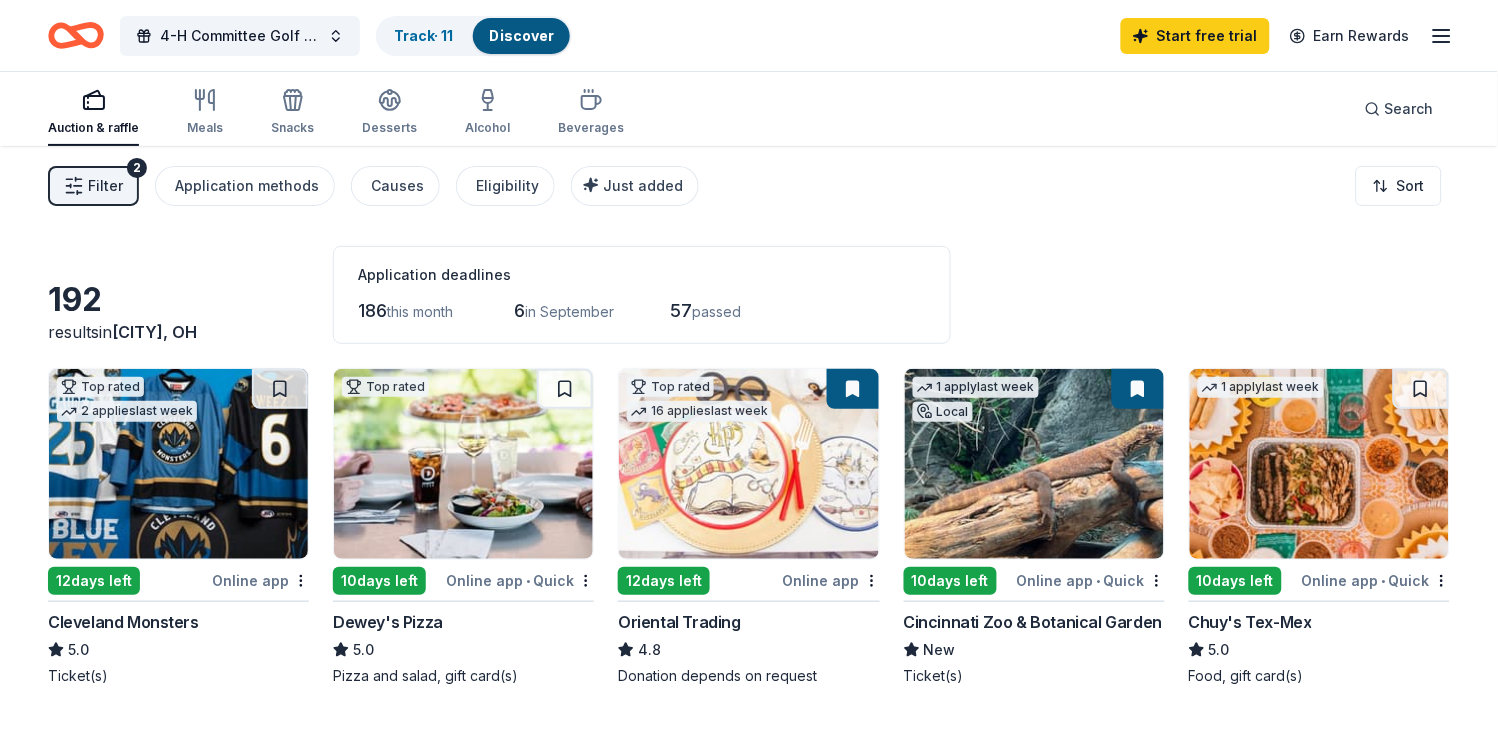 click on "Filter" at bounding box center (105, 186) 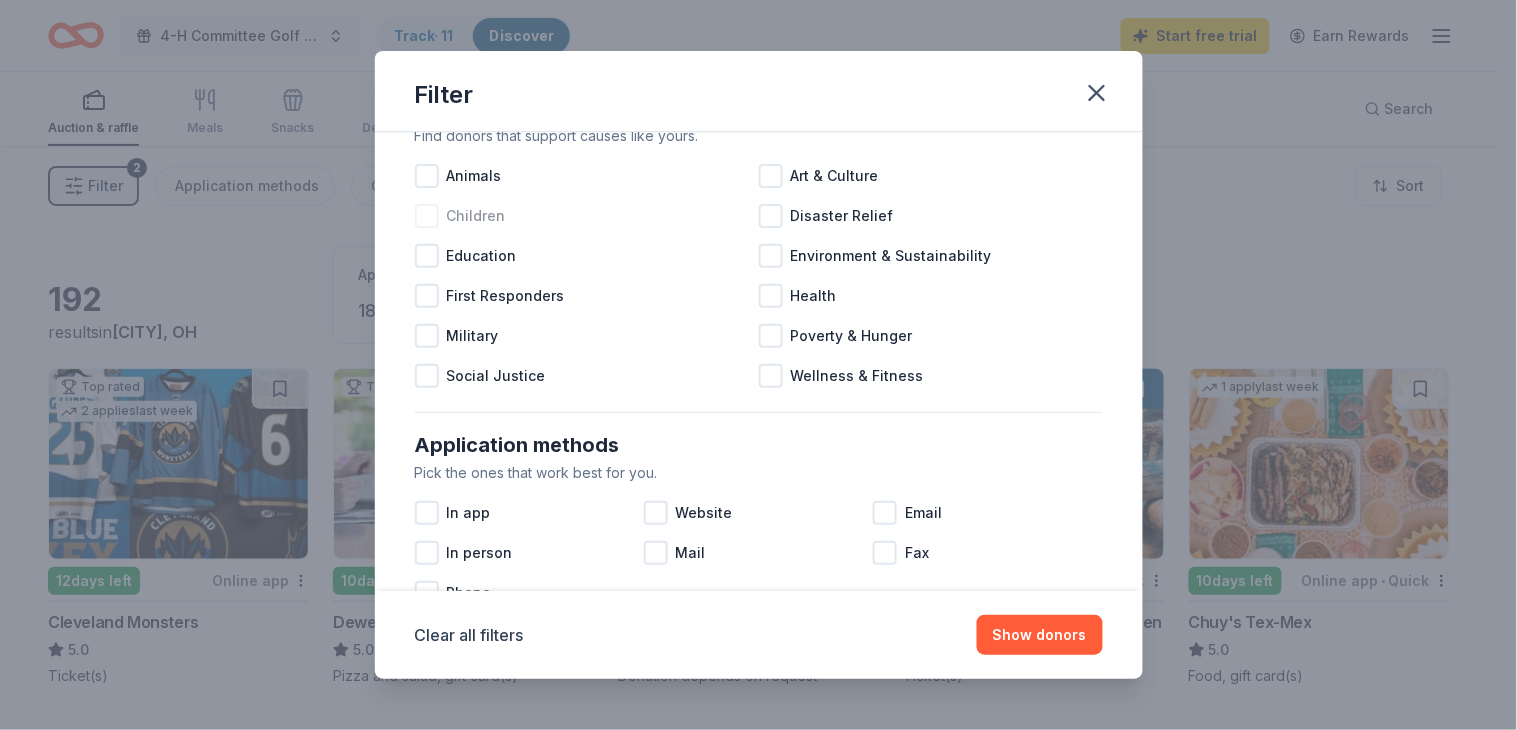 scroll, scrollTop: 111, scrollLeft: 0, axis: vertical 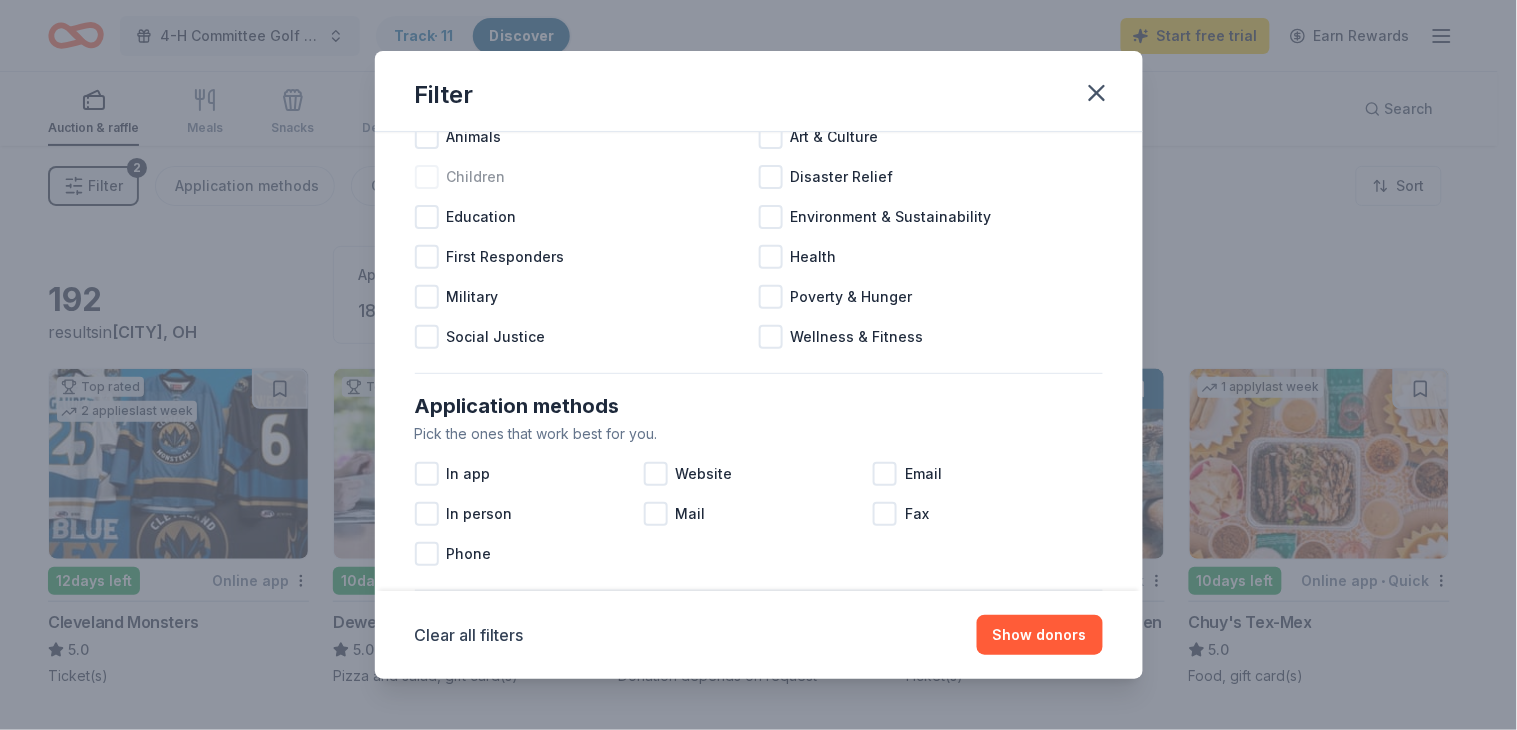 click at bounding box center (427, 177) 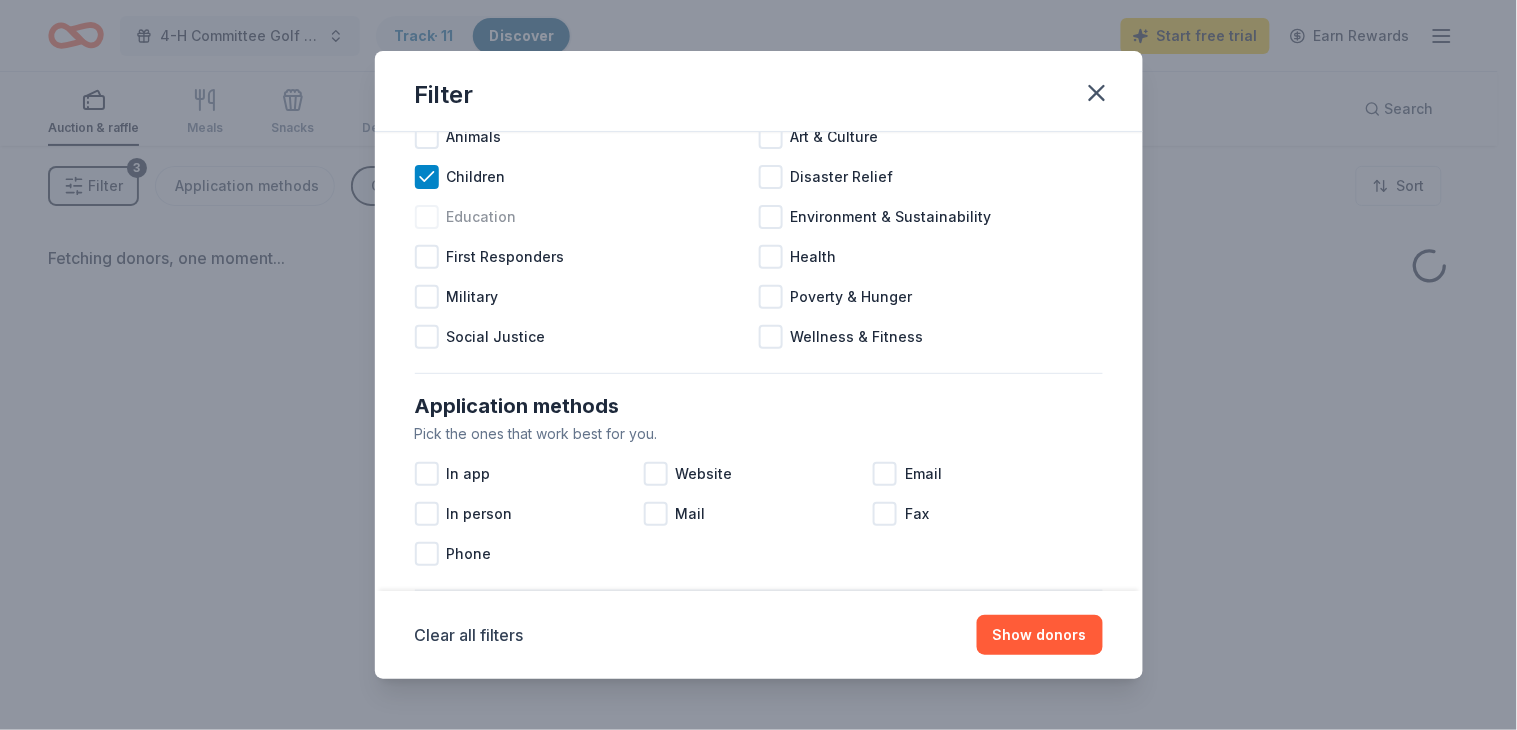 click at bounding box center (427, 217) 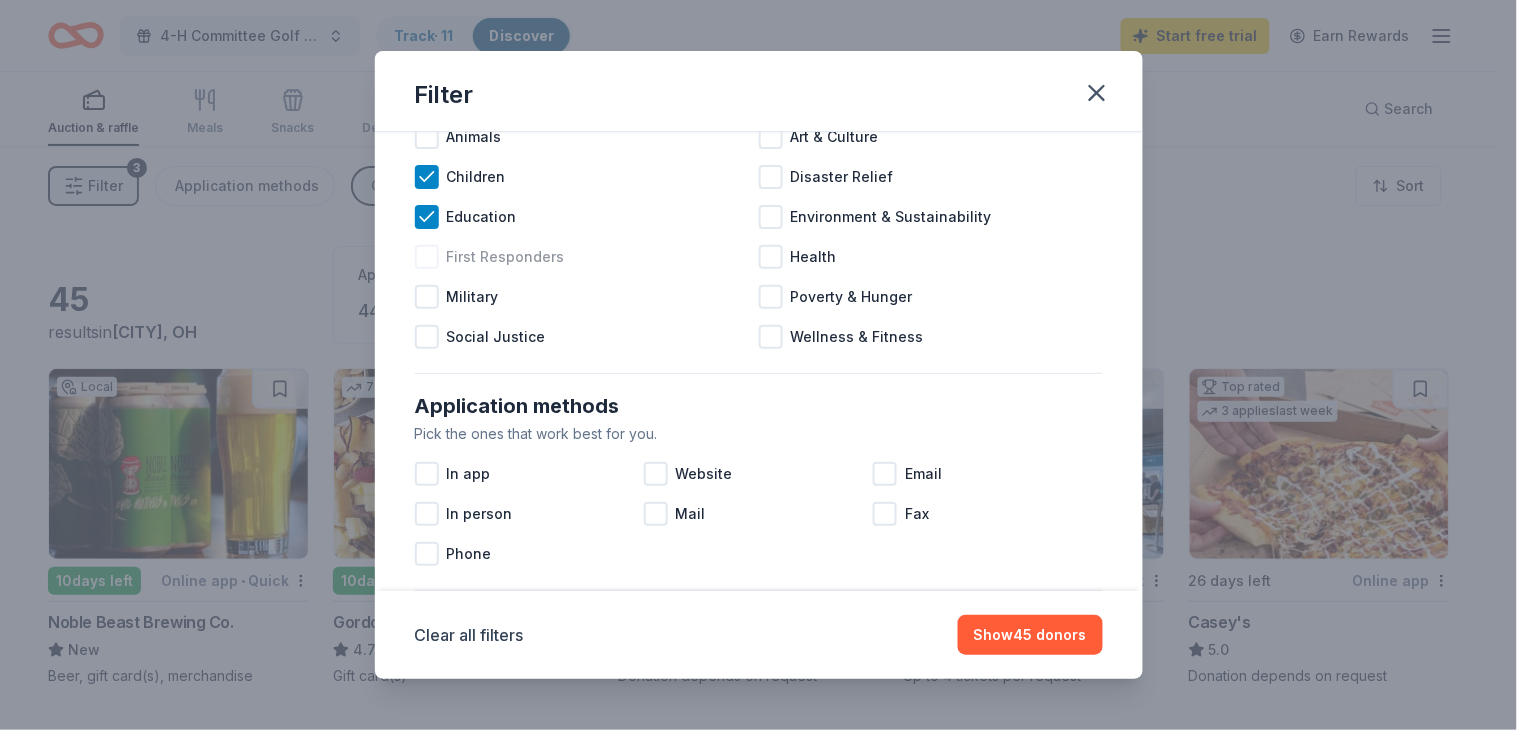 drag, startPoint x: 427, startPoint y: 206, endPoint x: 485, endPoint y: 244, distance: 69.339745 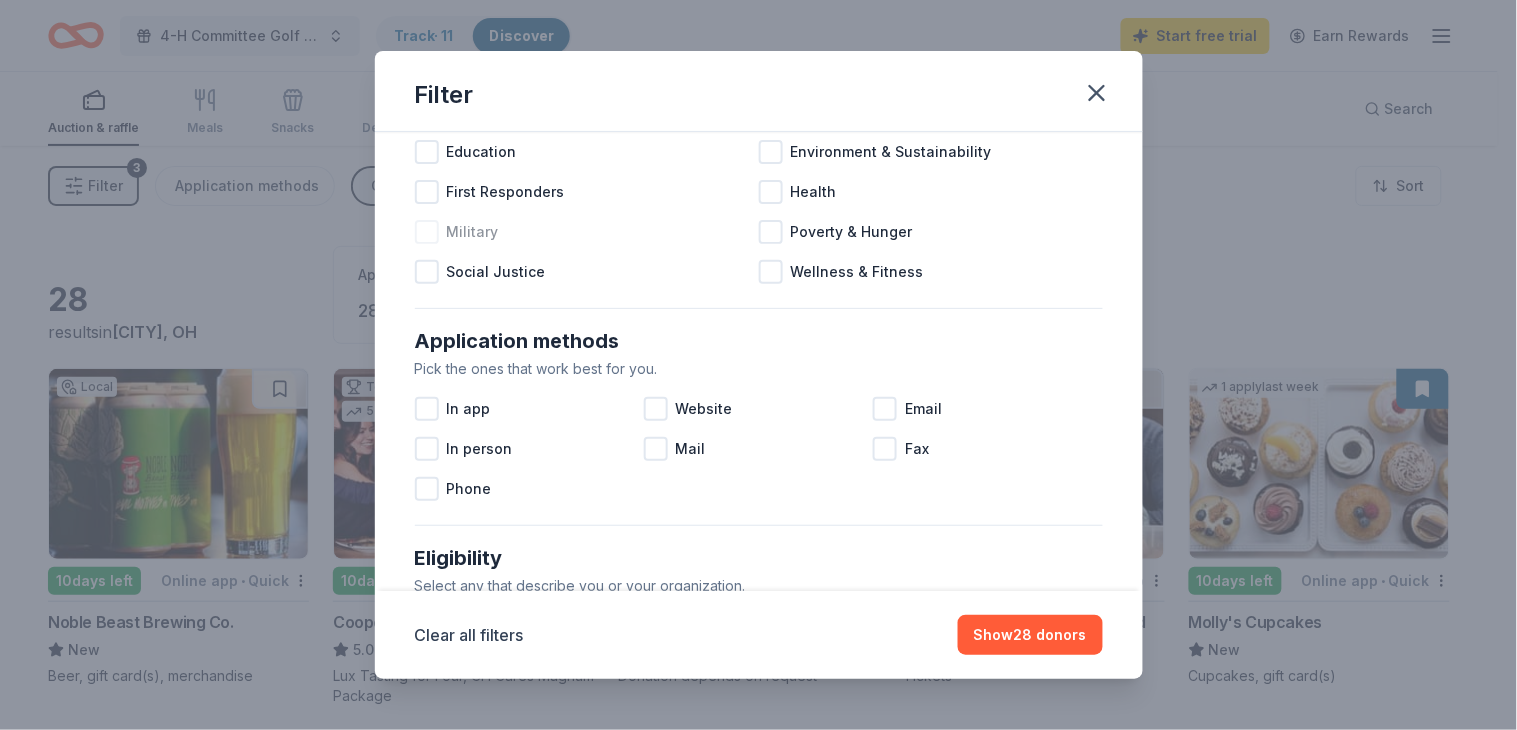 scroll, scrollTop: 222, scrollLeft: 0, axis: vertical 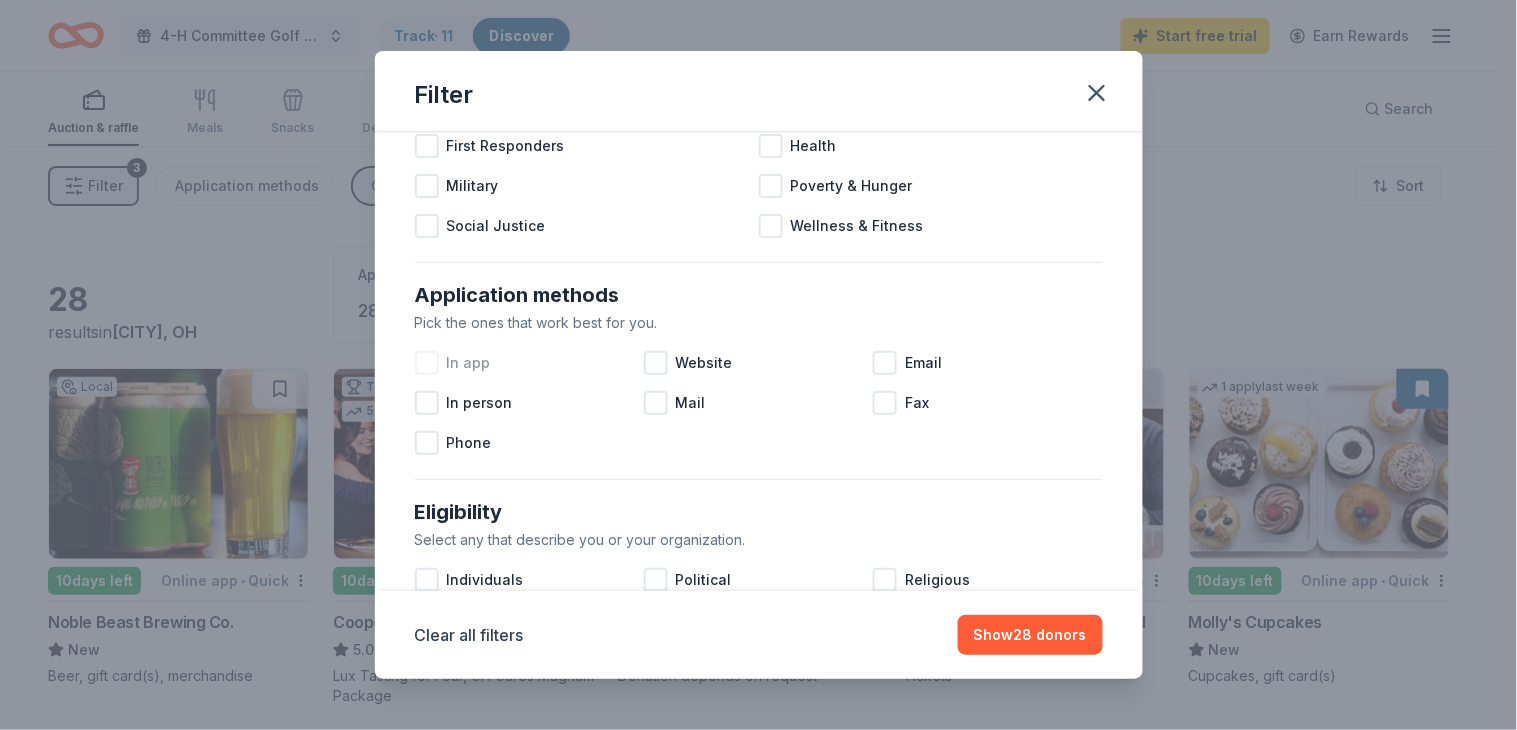 click at bounding box center [427, 363] 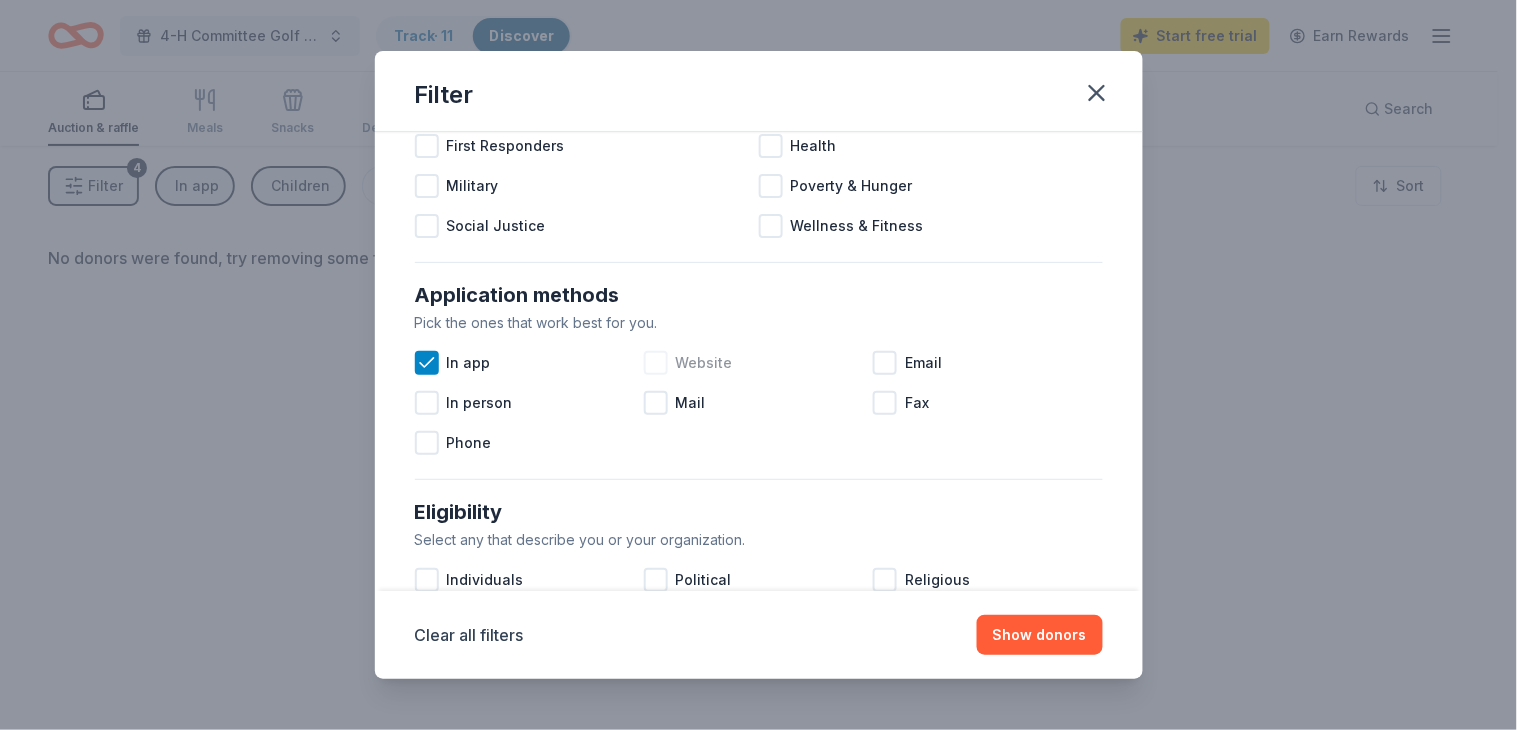 click at bounding box center [656, 363] 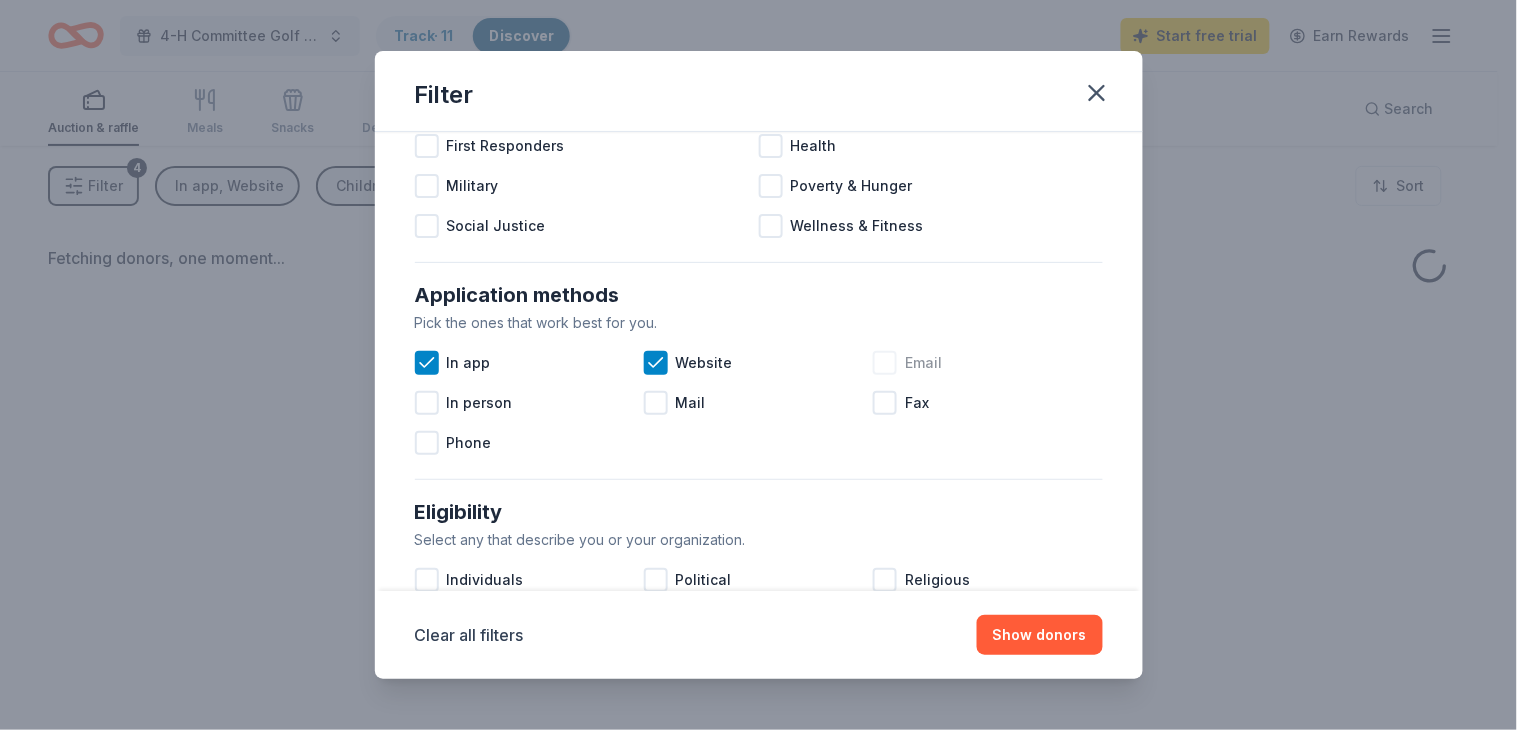 click at bounding box center [885, 363] 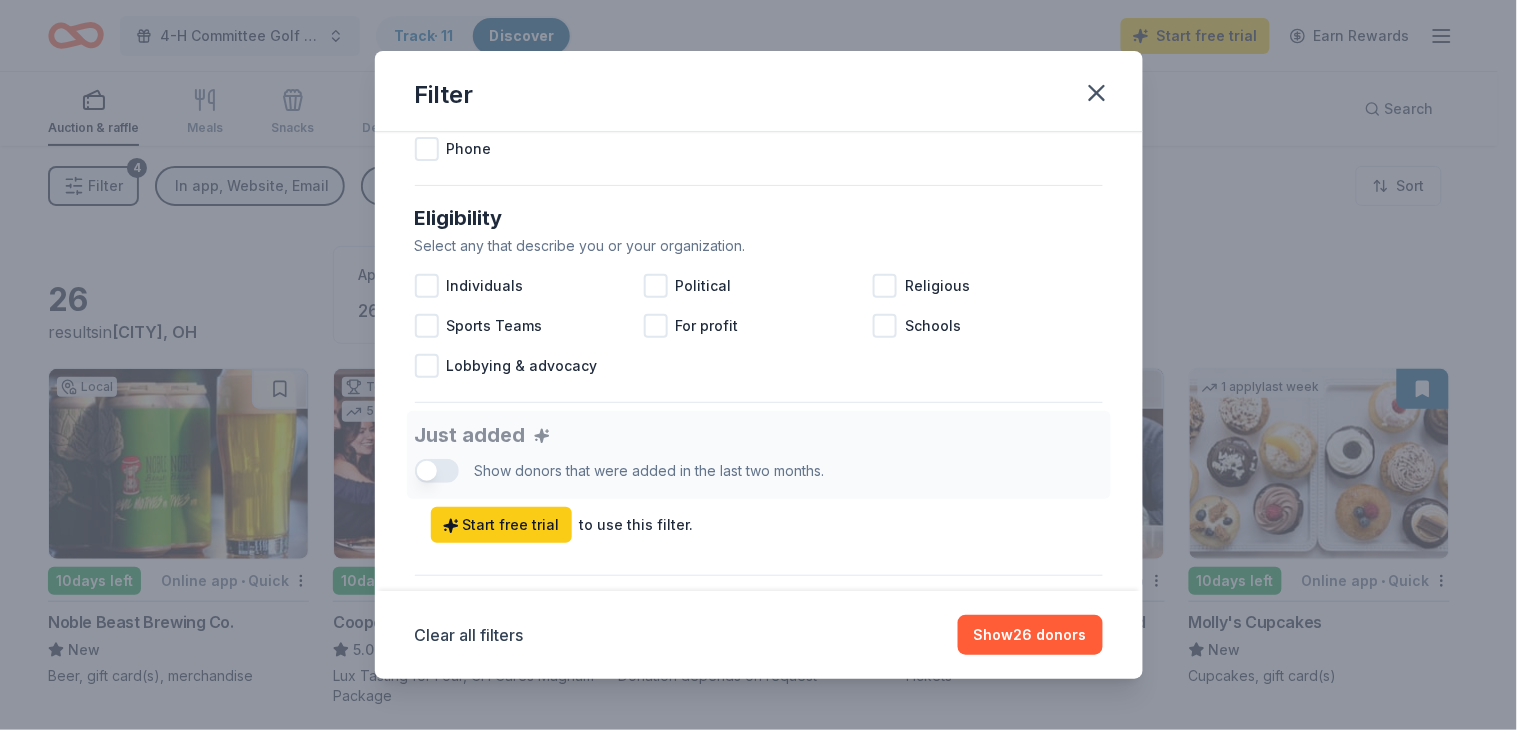 scroll, scrollTop: 555, scrollLeft: 0, axis: vertical 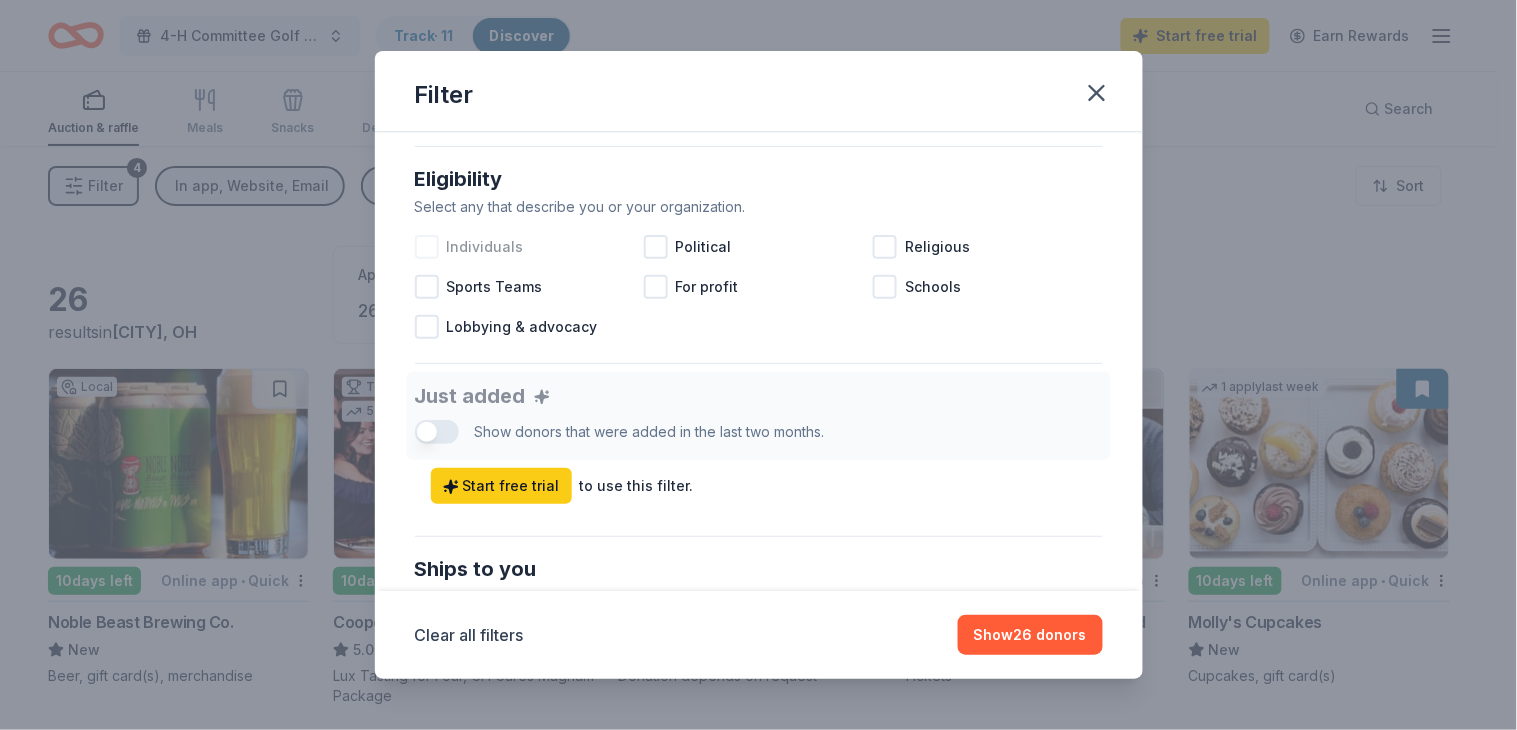 click at bounding box center (427, 247) 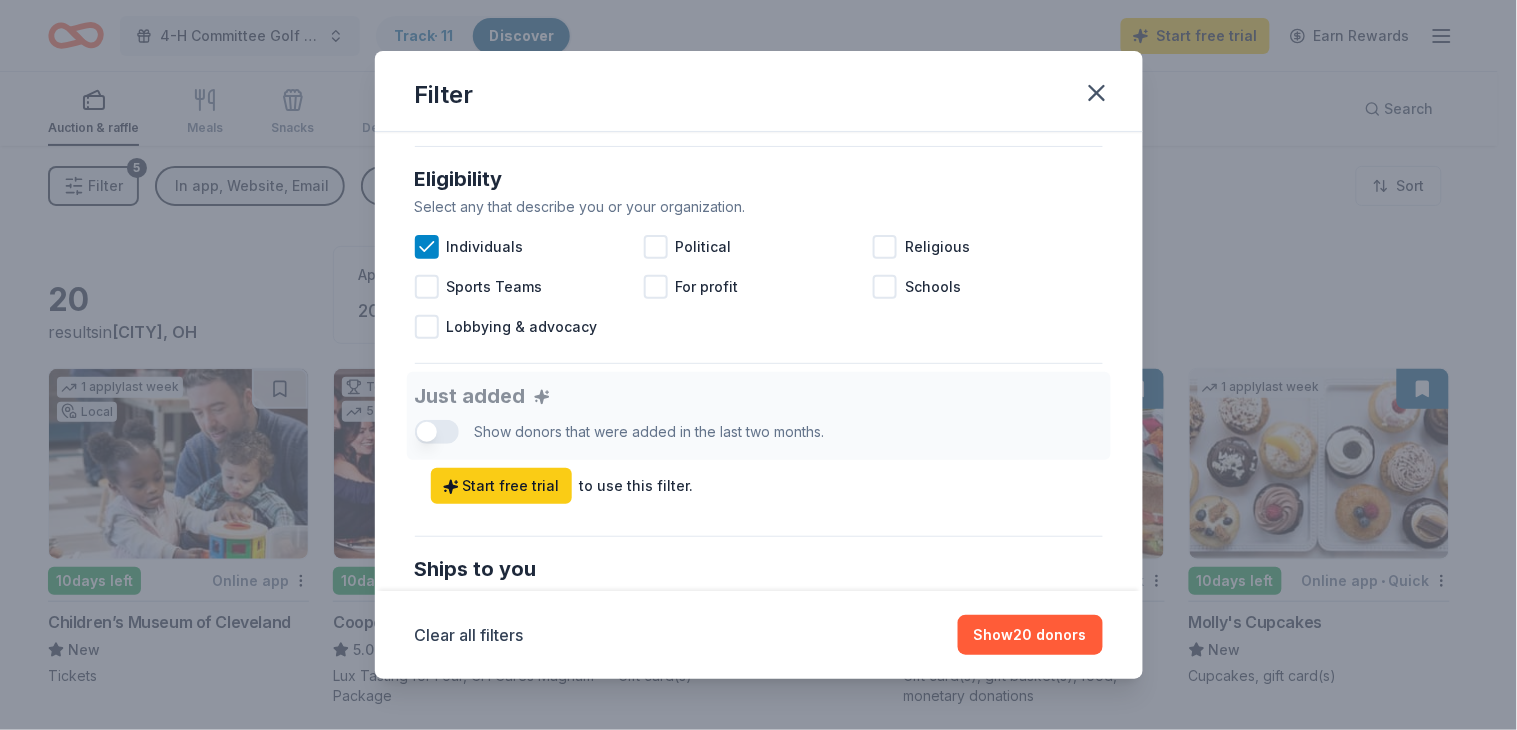 click on "Just added Show donors that were added in the last two months.   Start free  trial to use this filter." at bounding box center (759, 438) 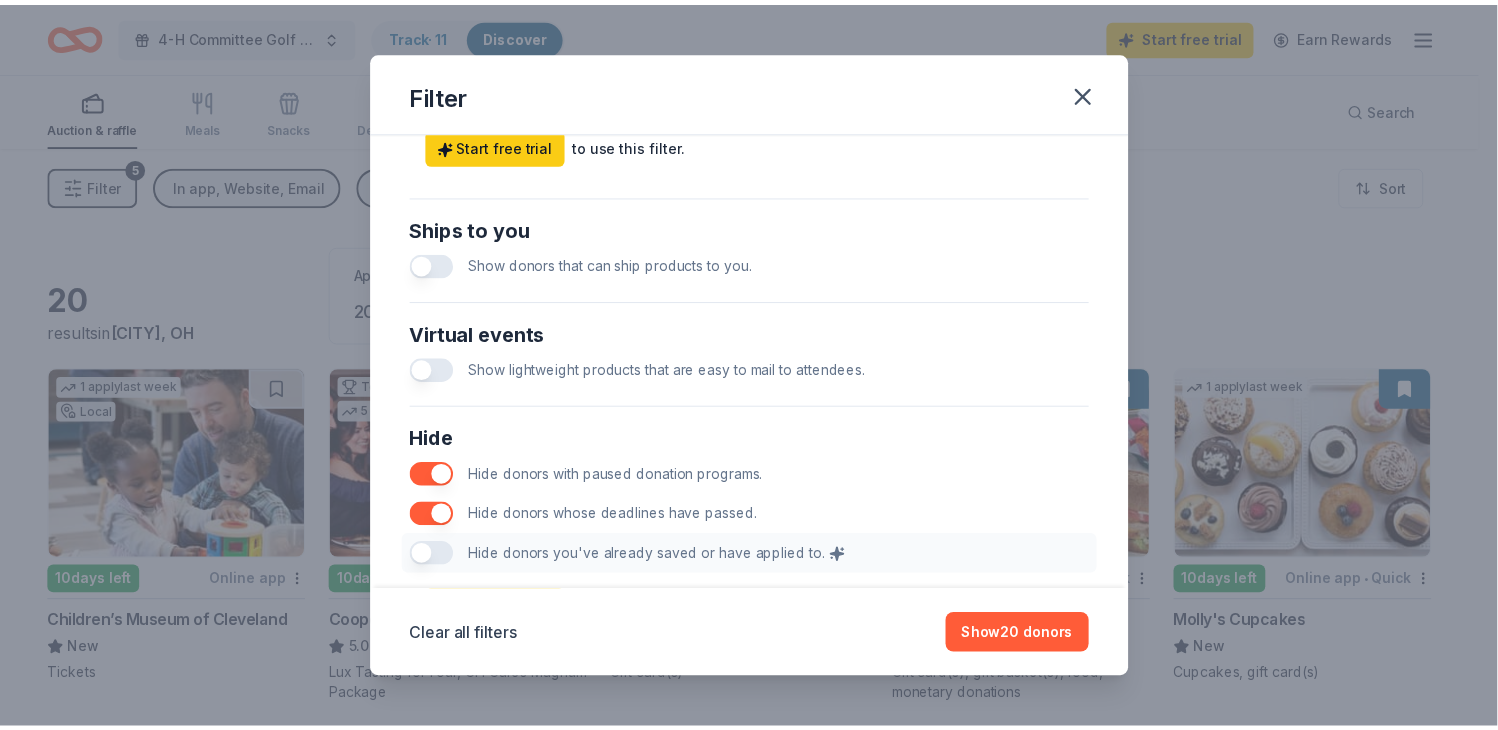 scroll, scrollTop: 994, scrollLeft: 0, axis: vertical 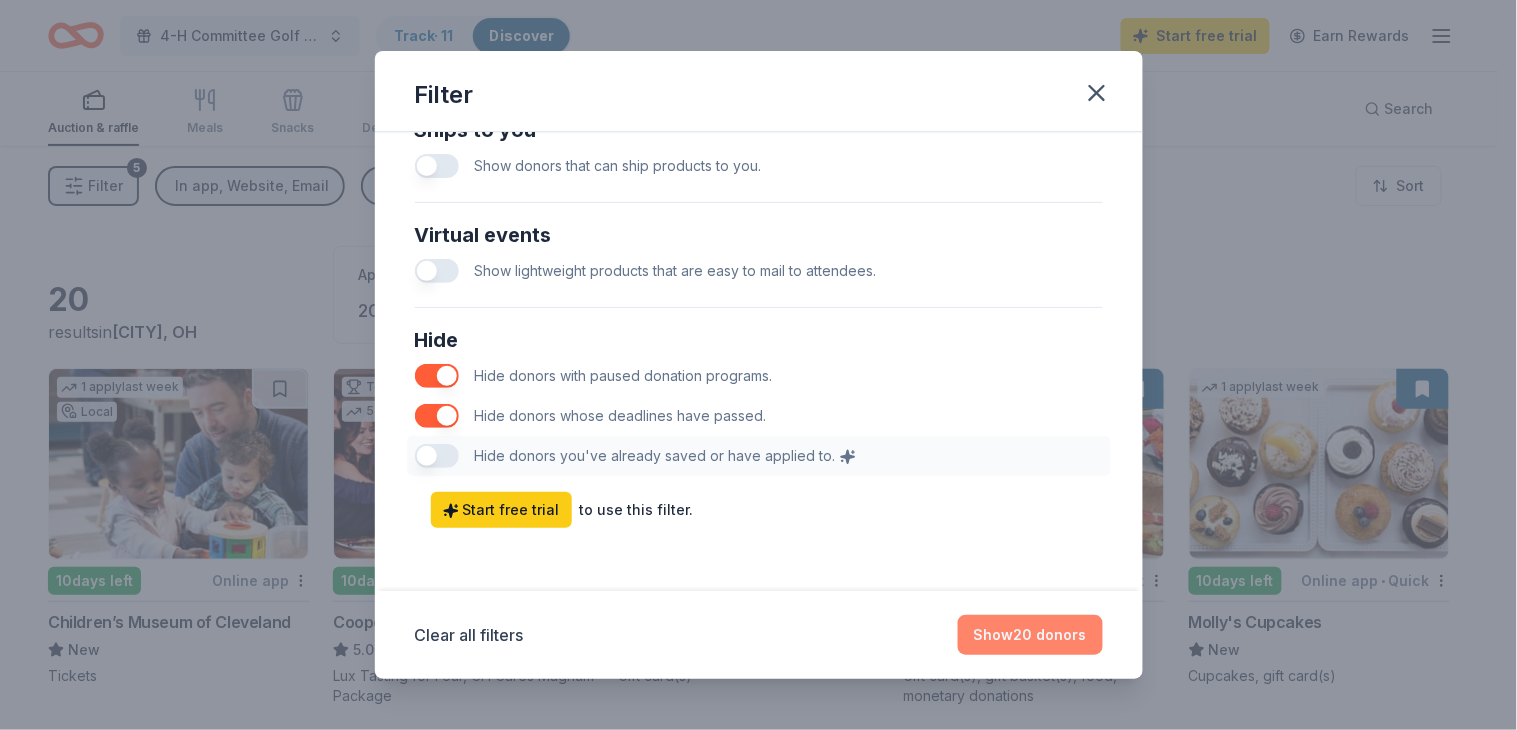 click on "Show  20   donors" at bounding box center [1030, 635] 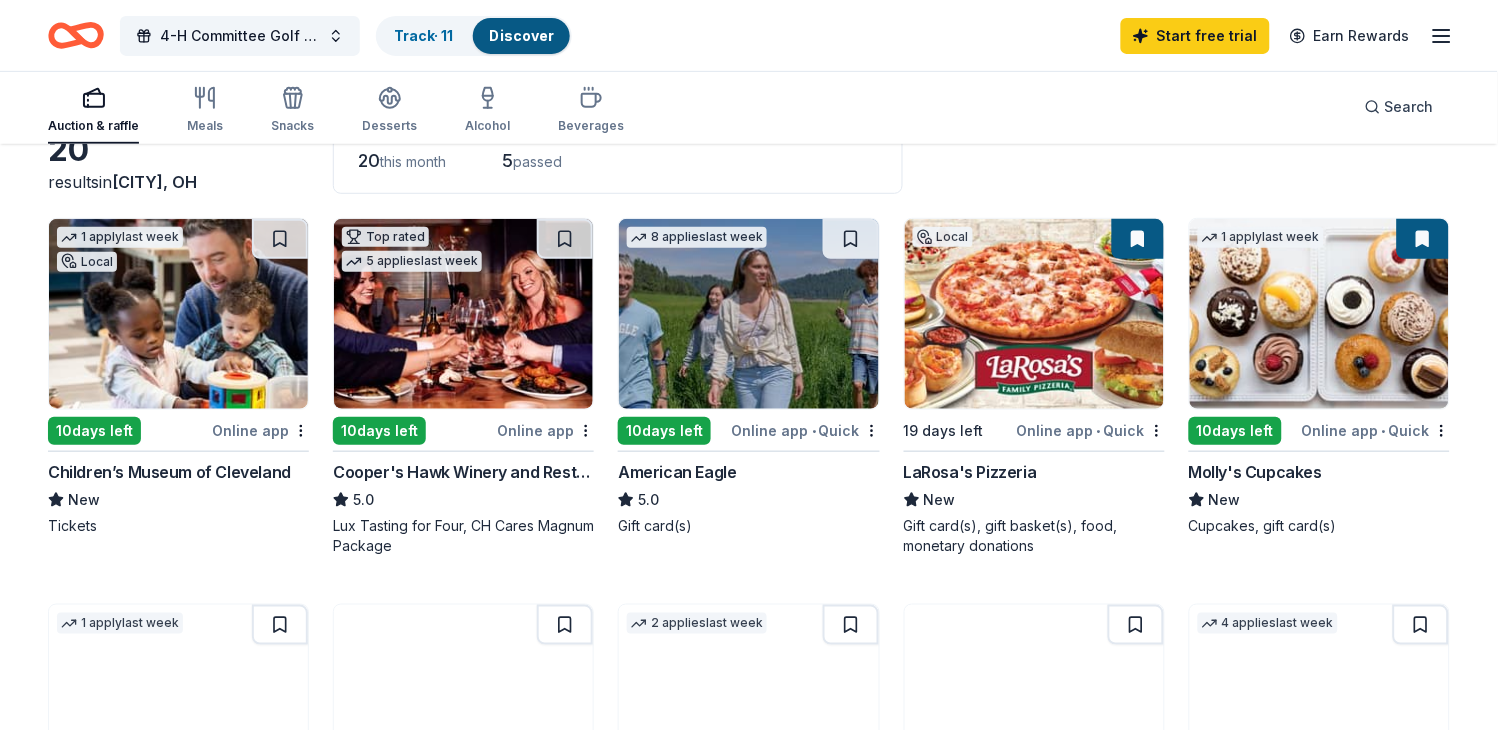 scroll, scrollTop: 111, scrollLeft: 0, axis: vertical 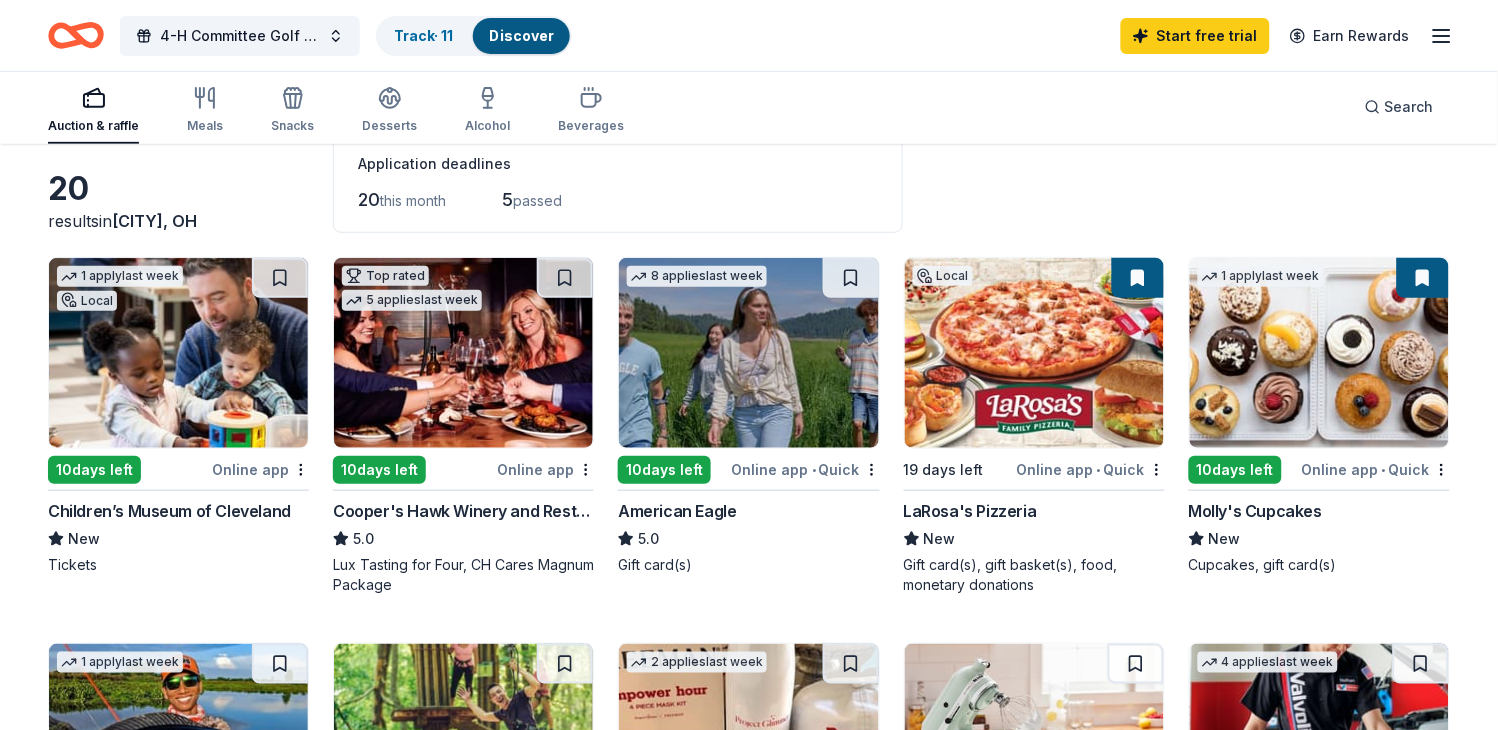 click at bounding box center (1034, 353) 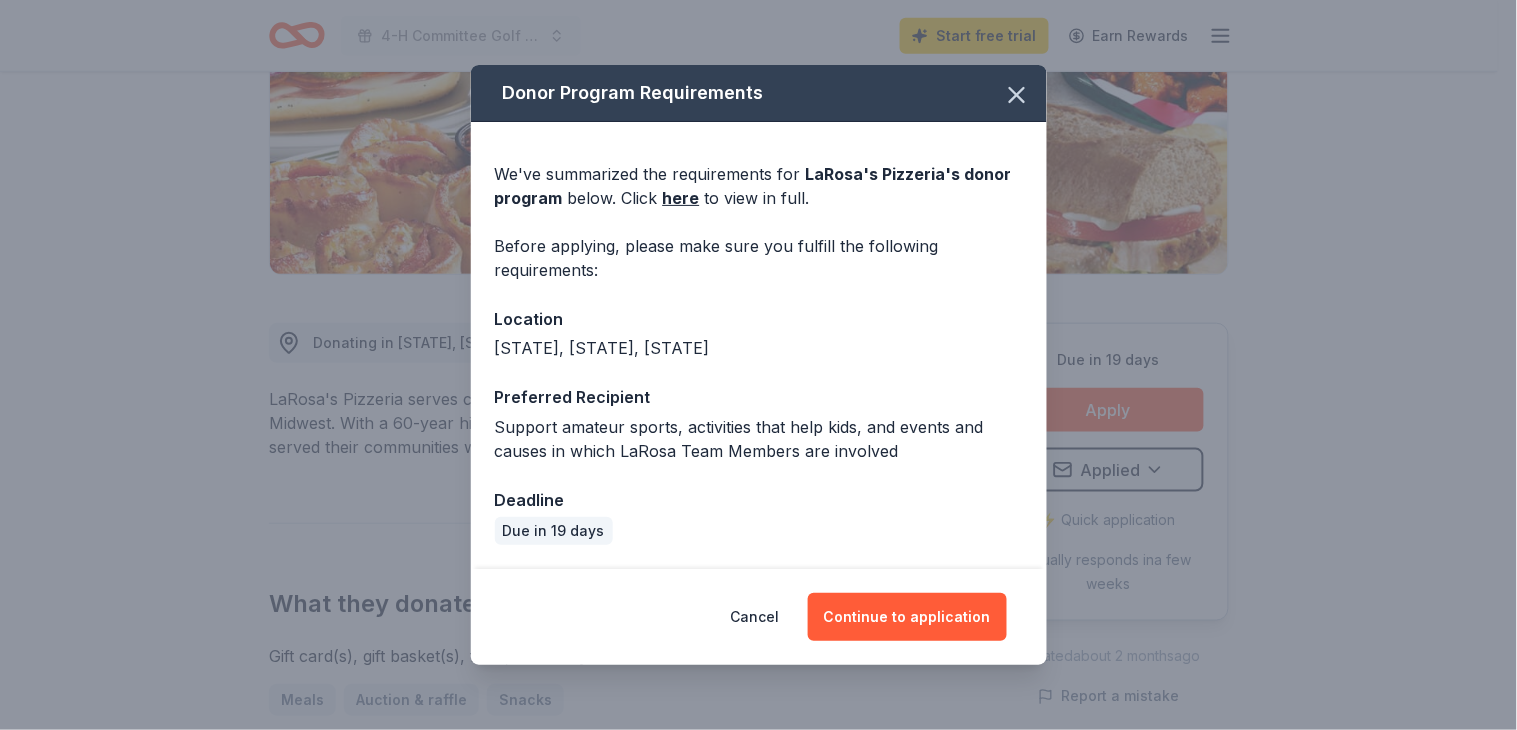 scroll, scrollTop: 333, scrollLeft: 0, axis: vertical 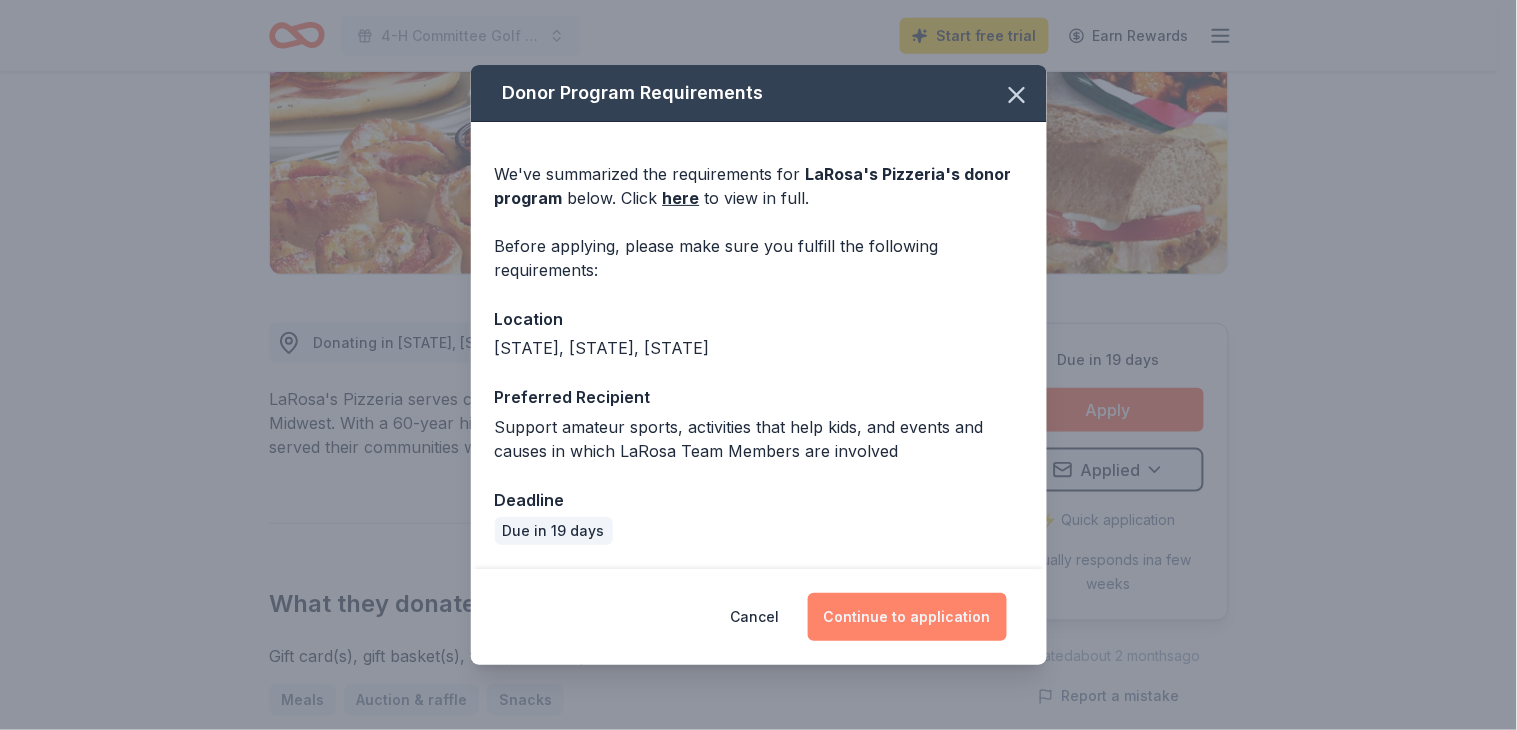 click on "Continue to application" at bounding box center (907, 617) 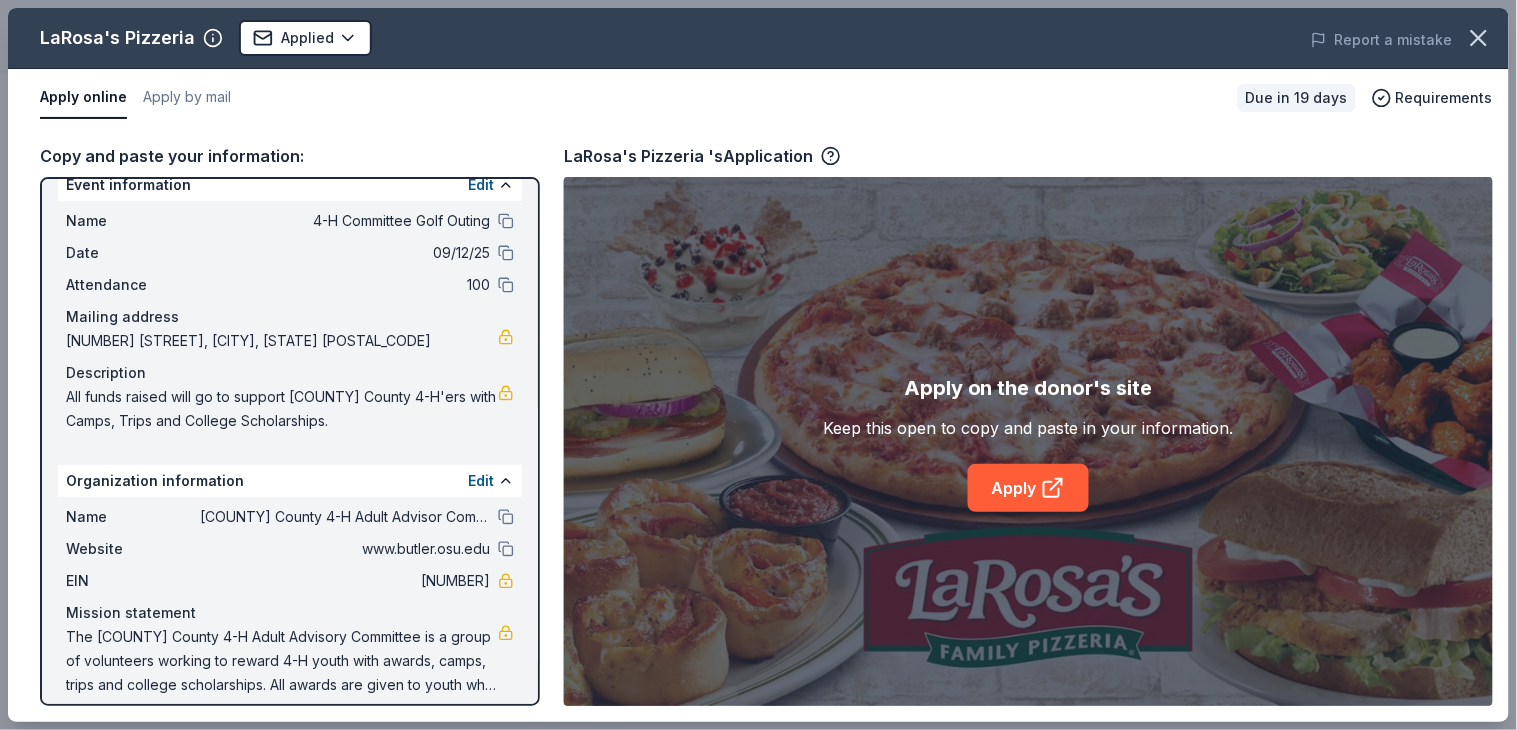 scroll, scrollTop: 40, scrollLeft: 0, axis: vertical 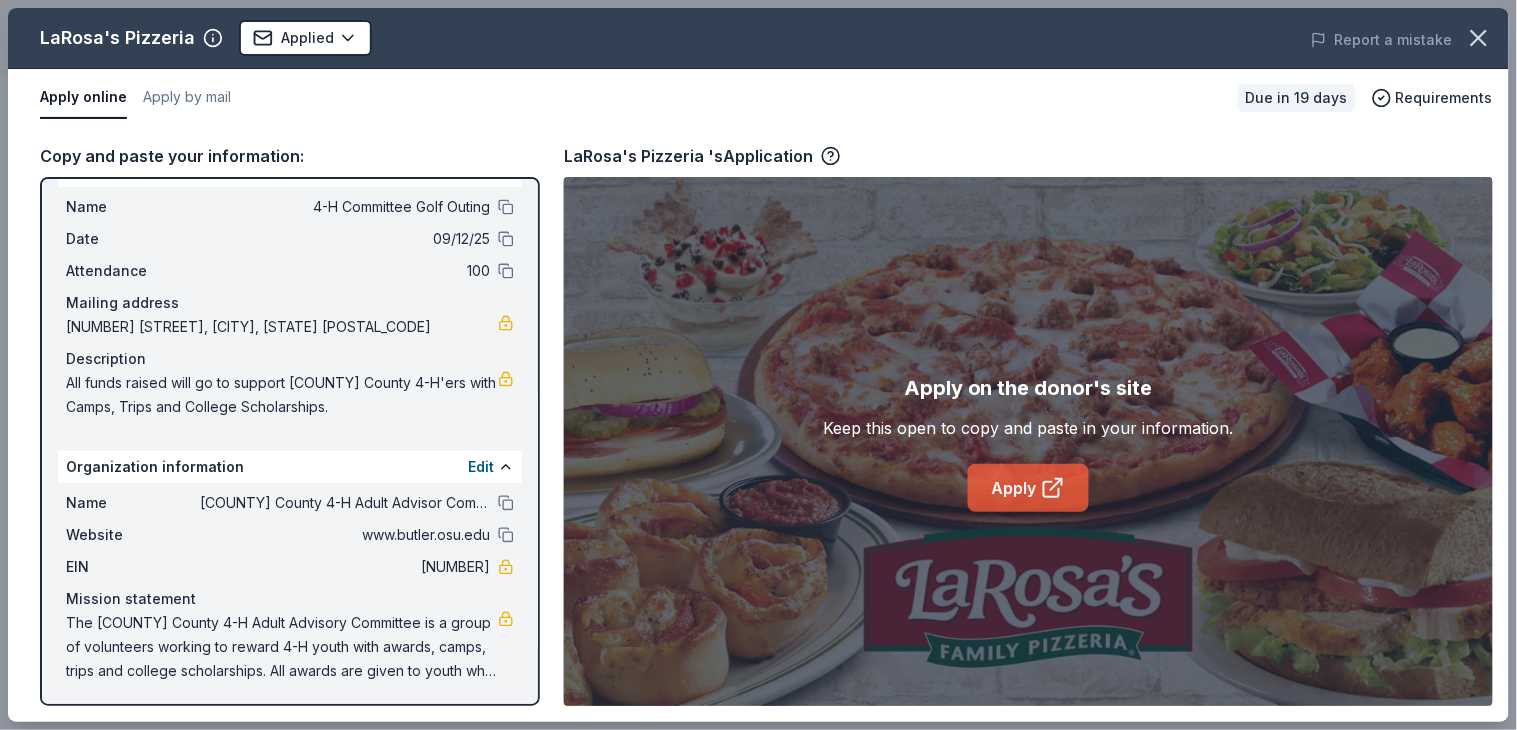 click 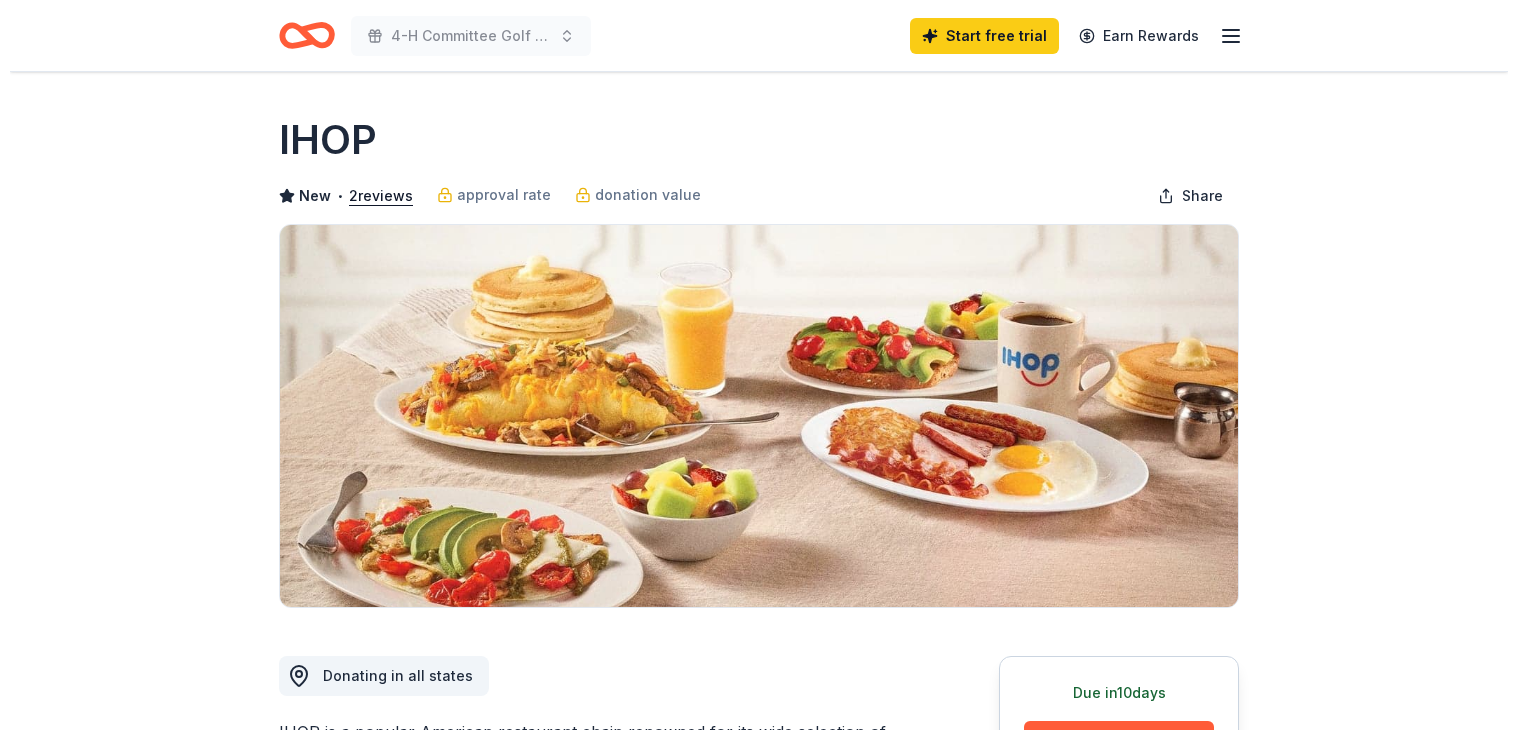 scroll, scrollTop: 333, scrollLeft: 0, axis: vertical 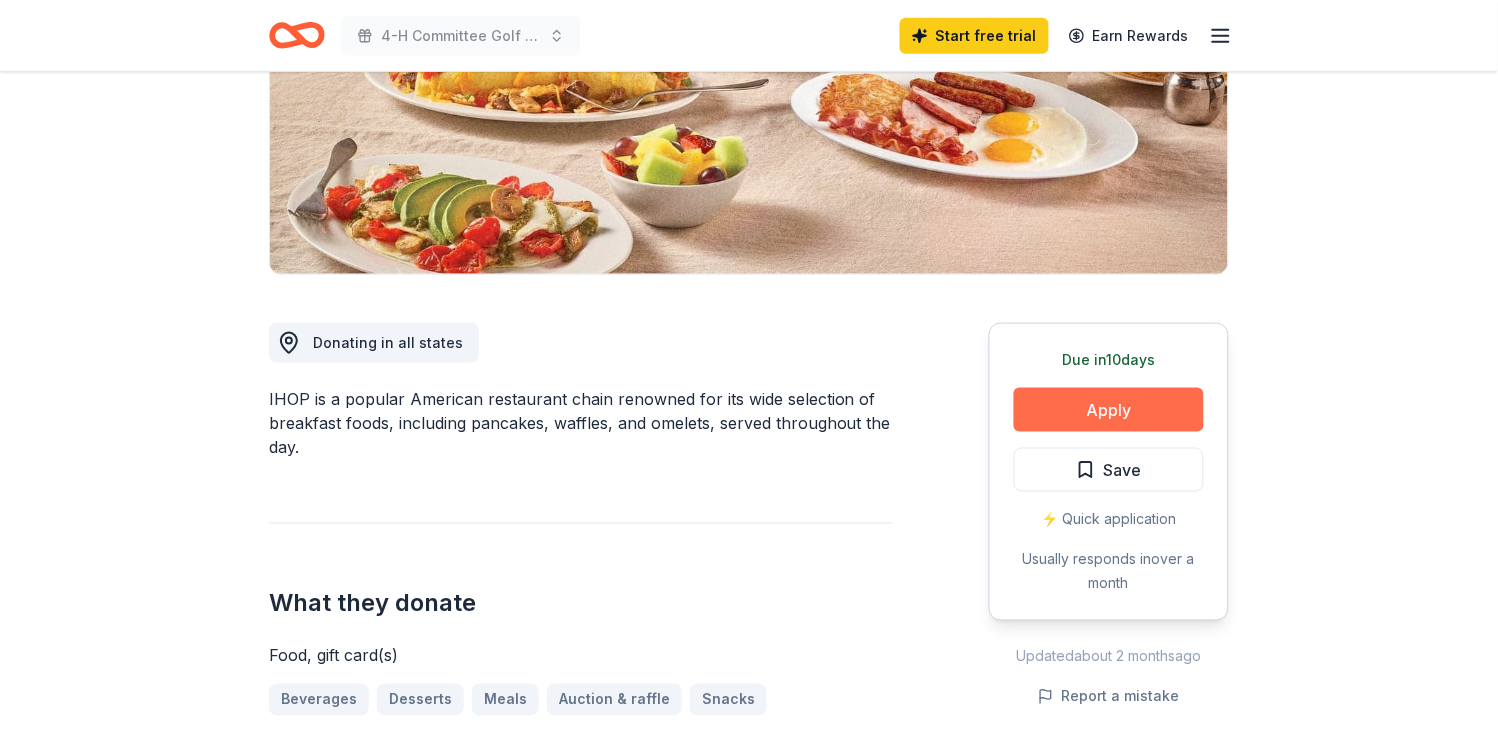 click on "Apply" at bounding box center [1109, 410] 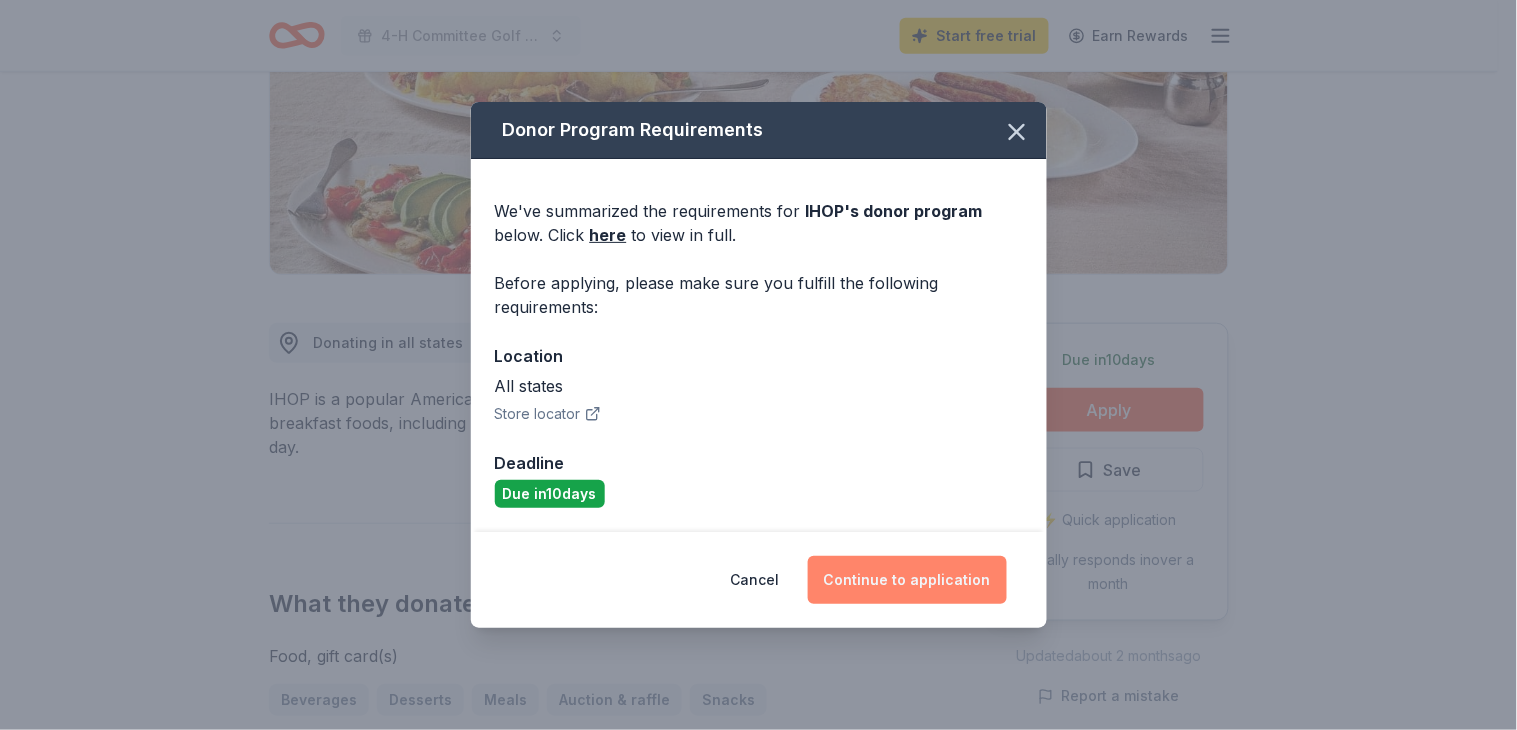 click on "Continue to application" at bounding box center [907, 580] 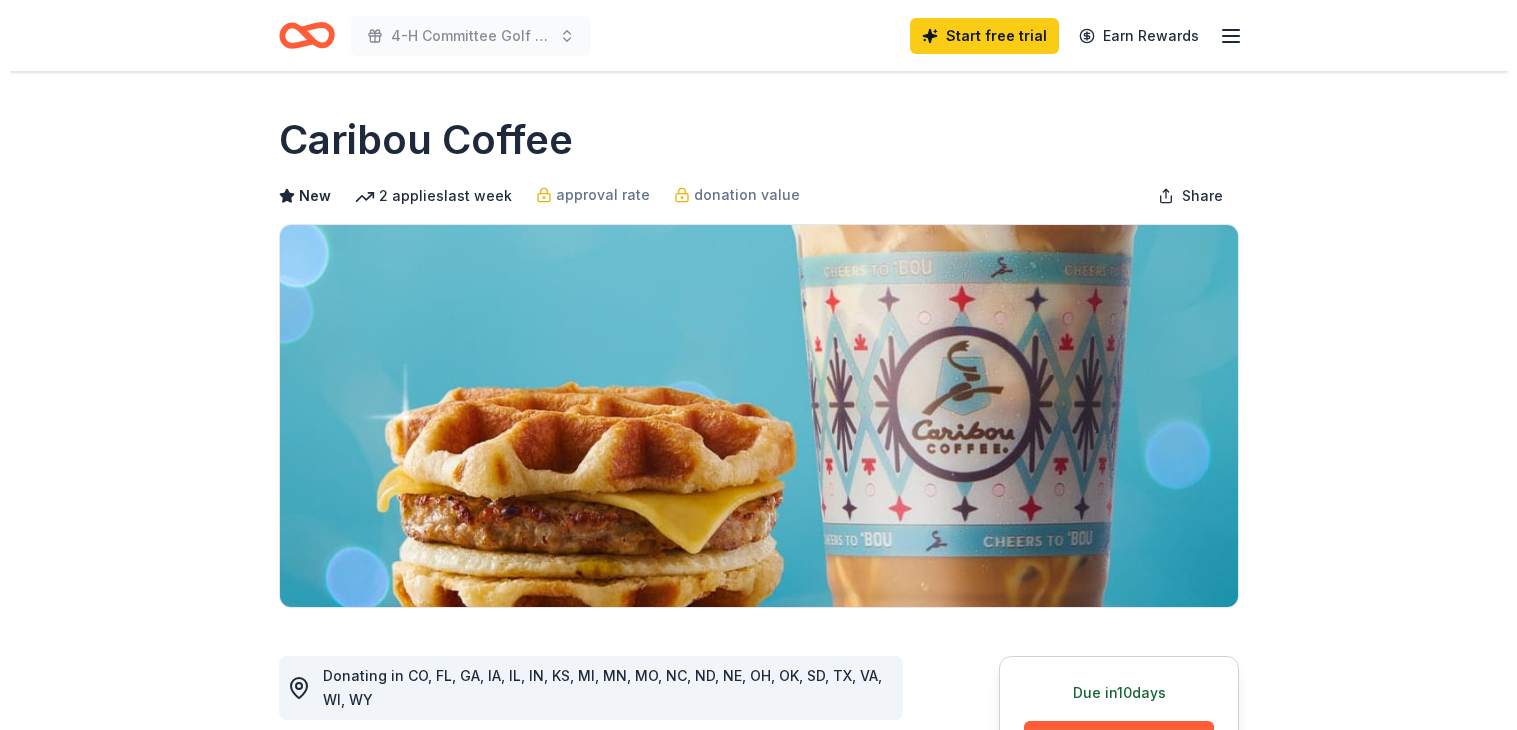 scroll, scrollTop: 0, scrollLeft: 0, axis: both 